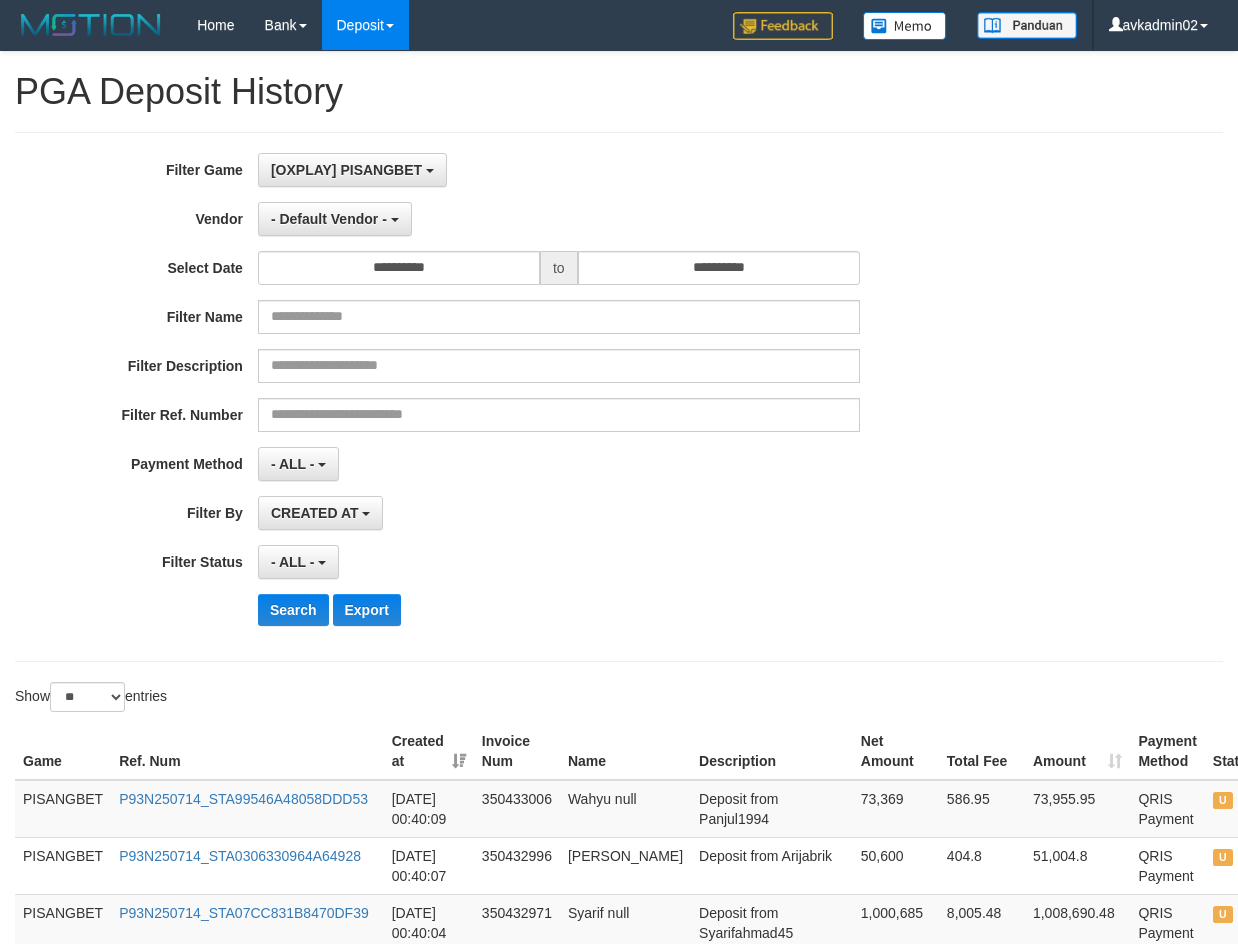 select on "***" 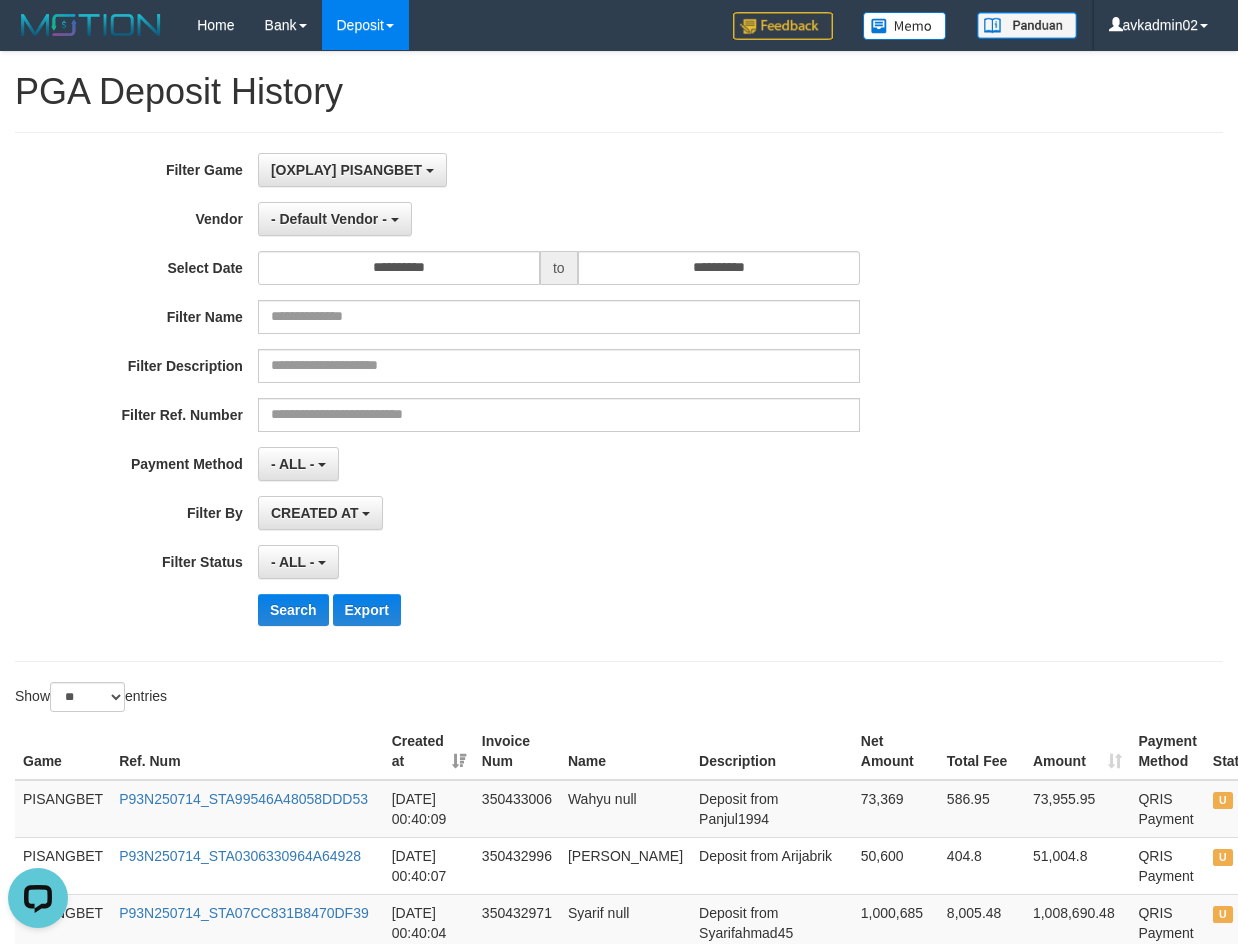 scroll, scrollTop: 35, scrollLeft: 0, axis: vertical 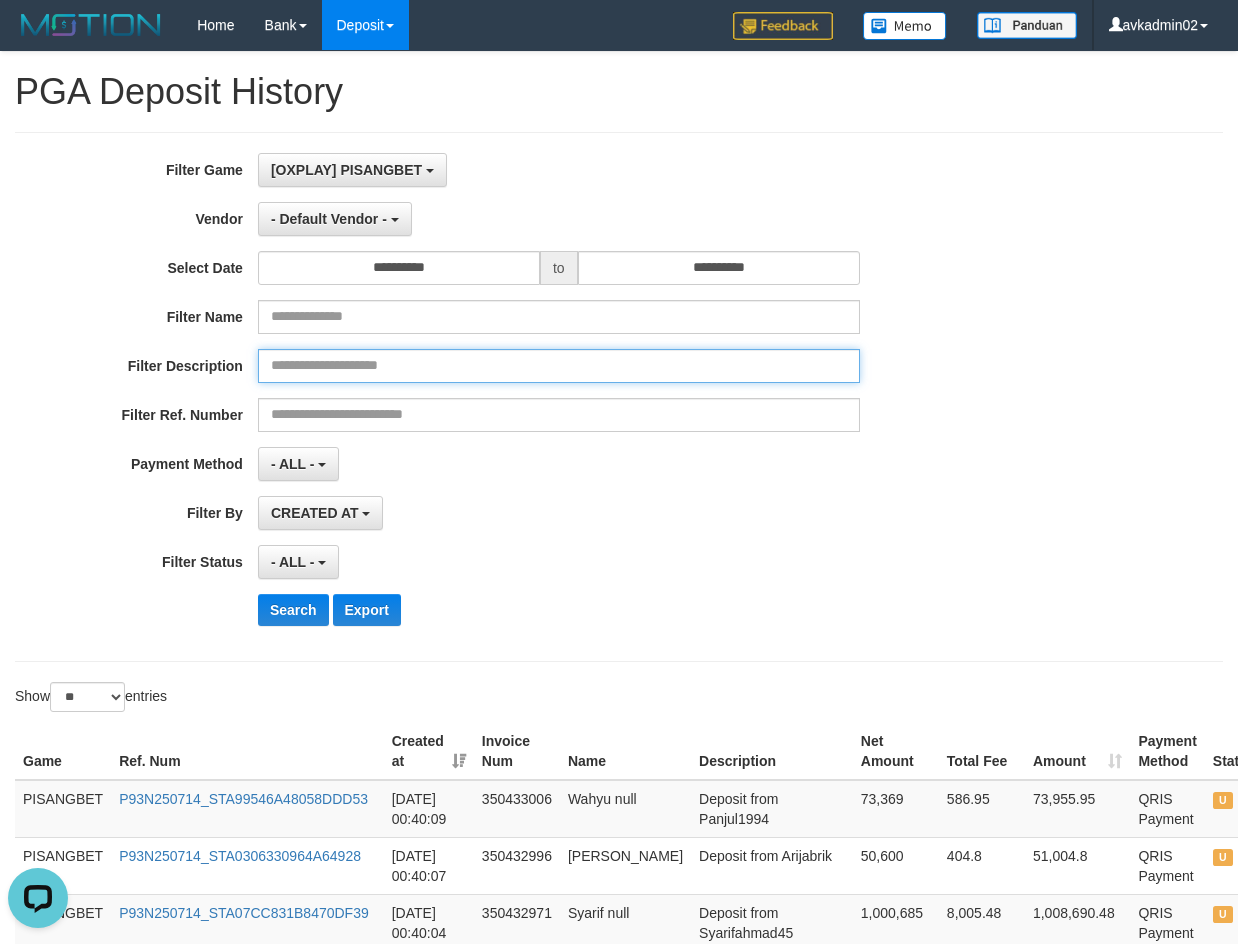 click at bounding box center [559, 366] 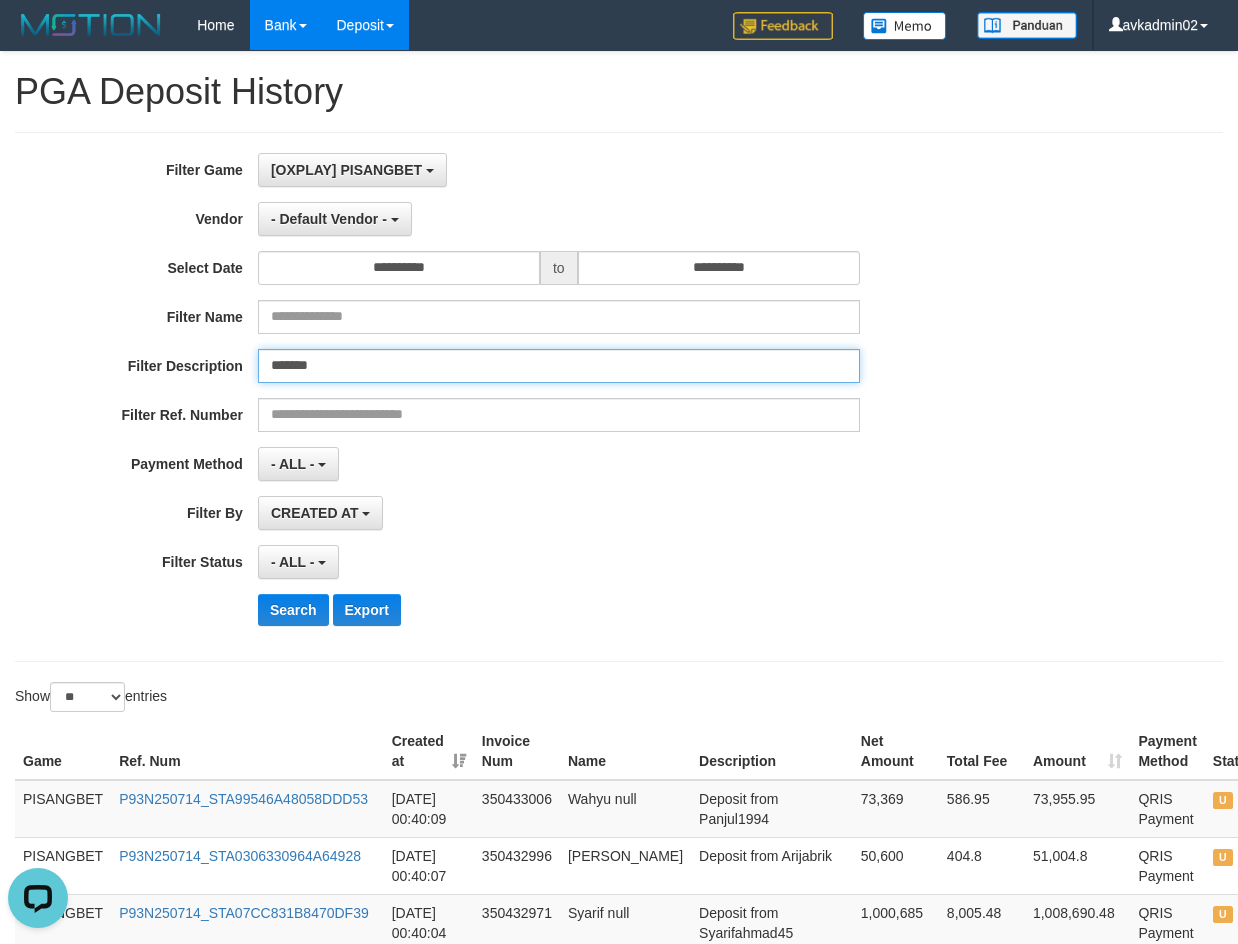 type on "*******" 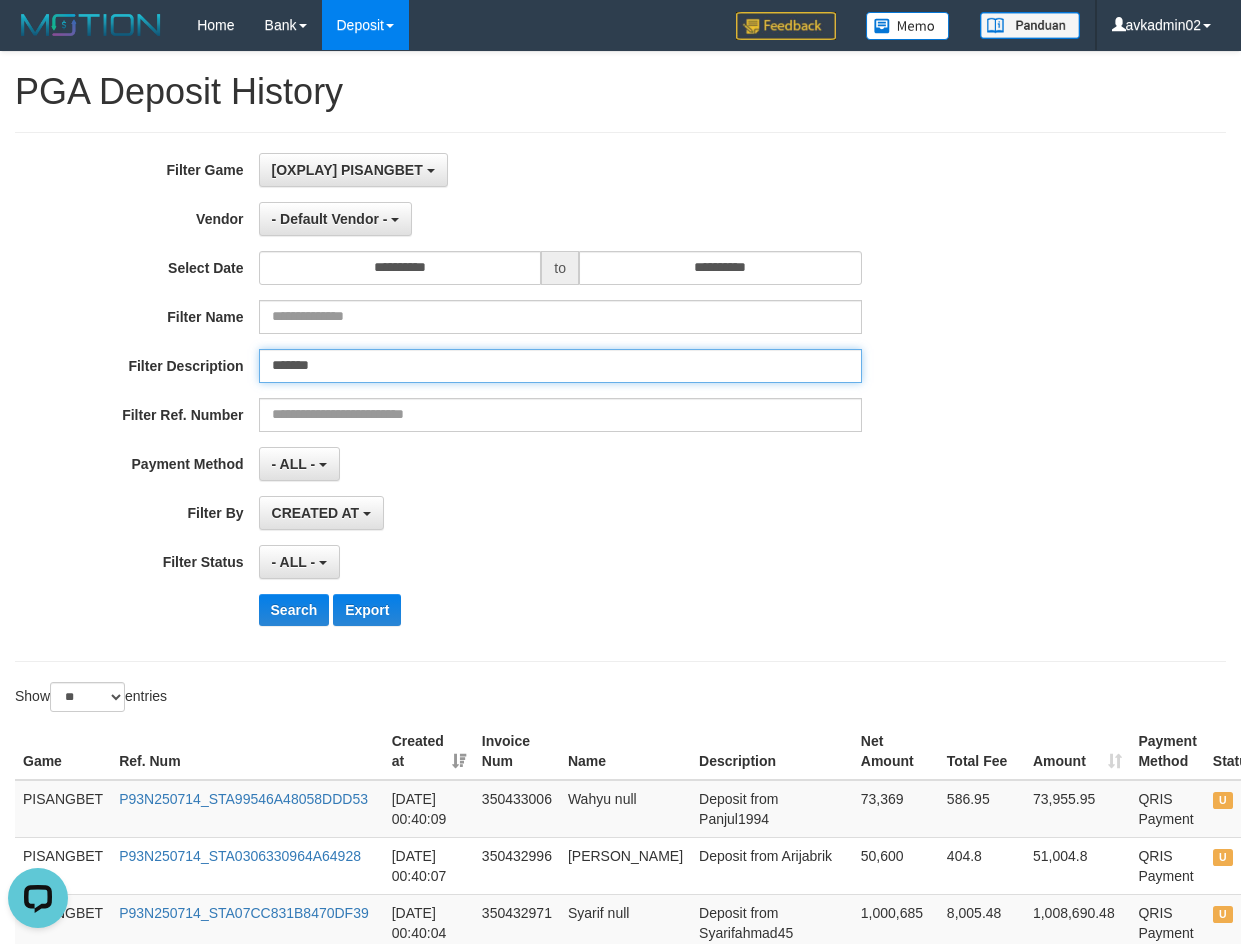 click on "*******" at bounding box center [560, 366] 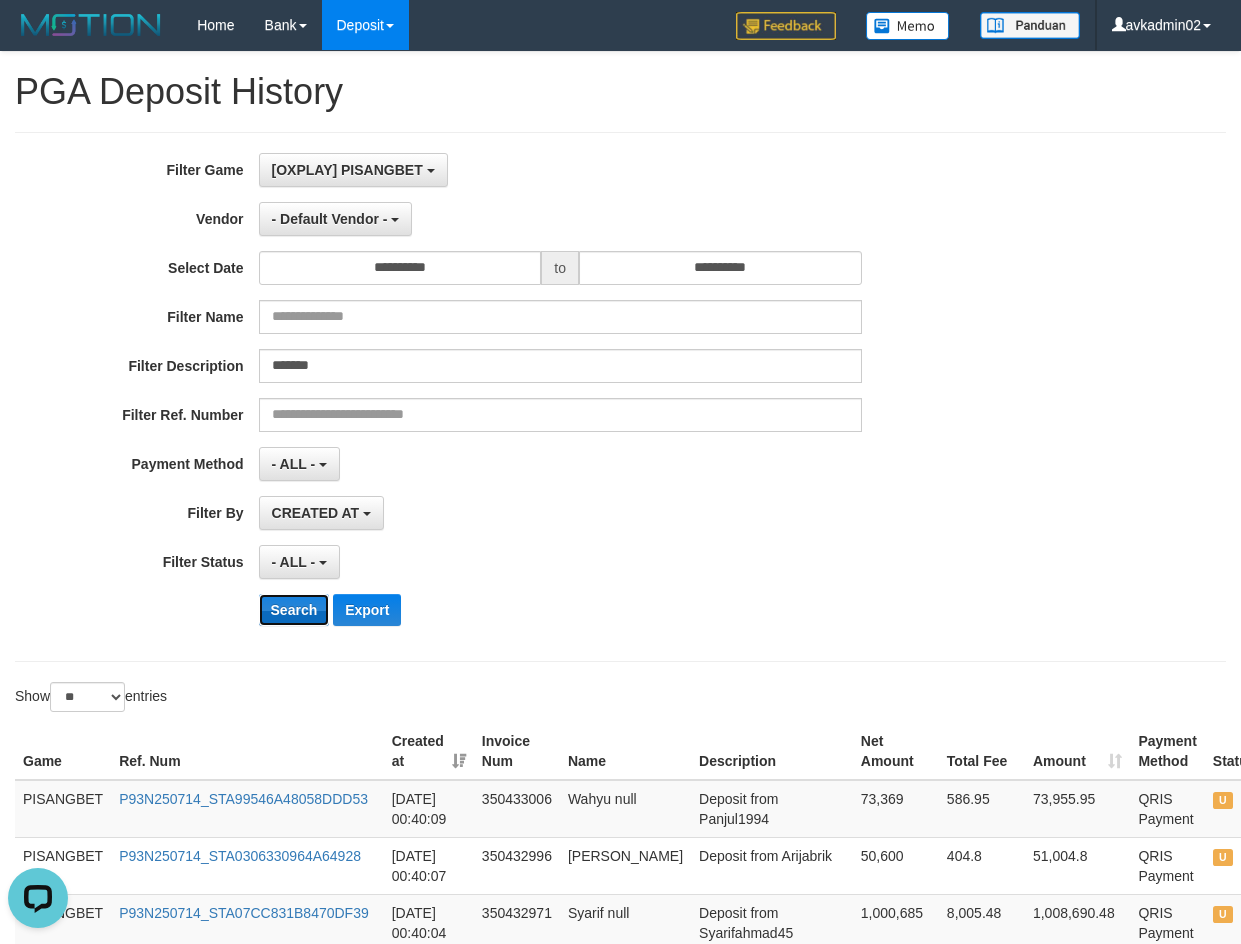 click on "Search" at bounding box center [294, 610] 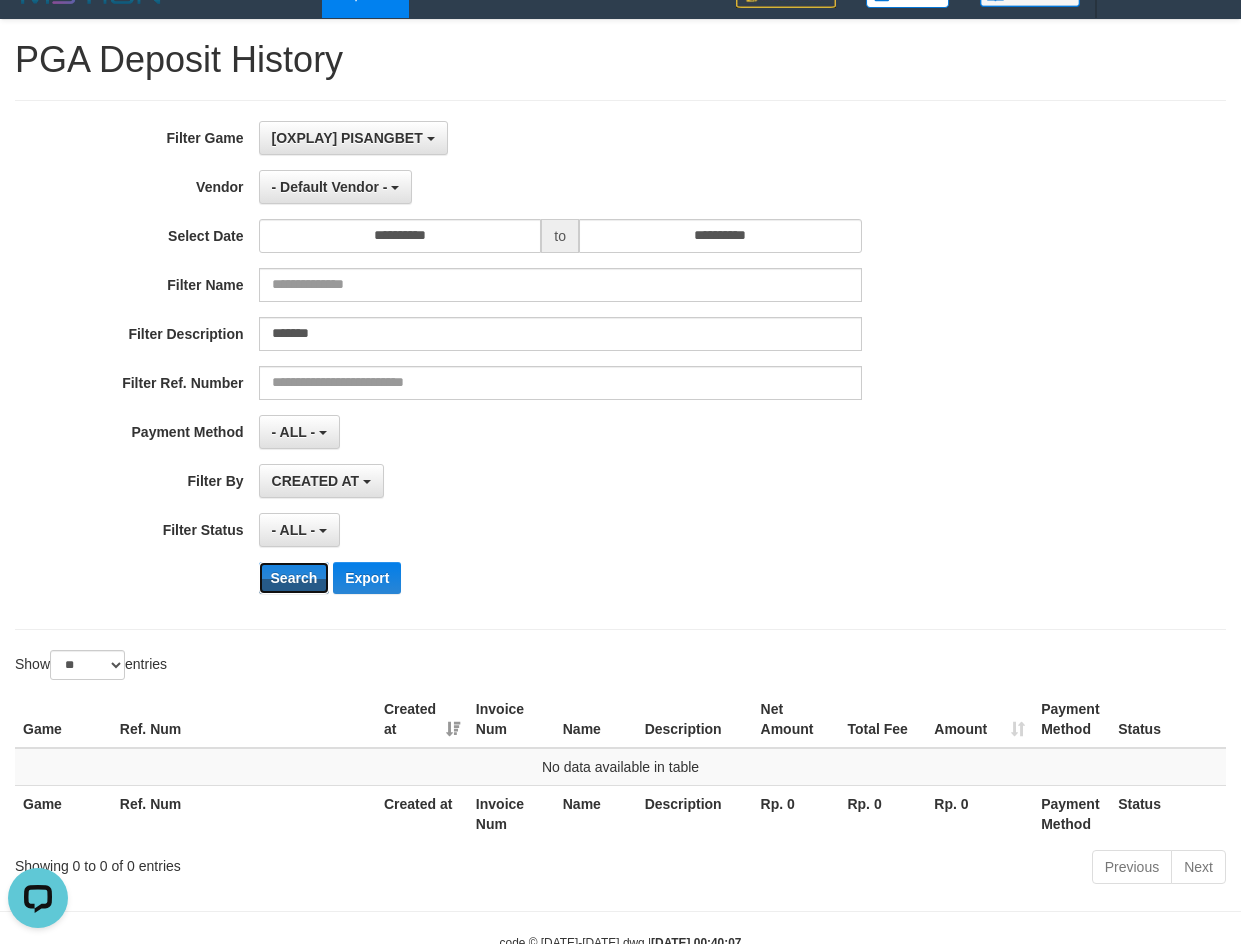 scroll, scrollTop: 0, scrollLeft: 0, axis: both 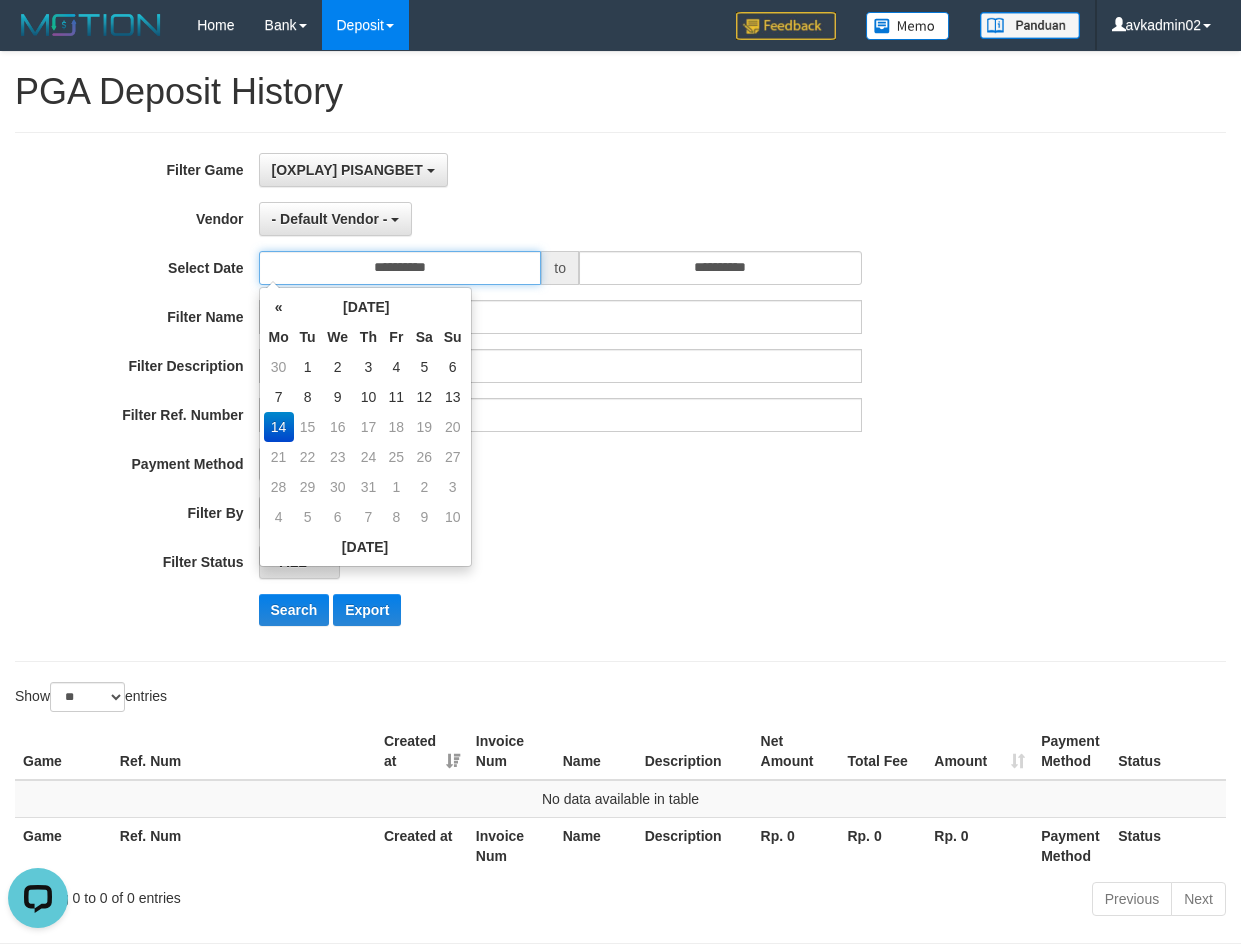 click on "**********" at bounding box center [400, 268] 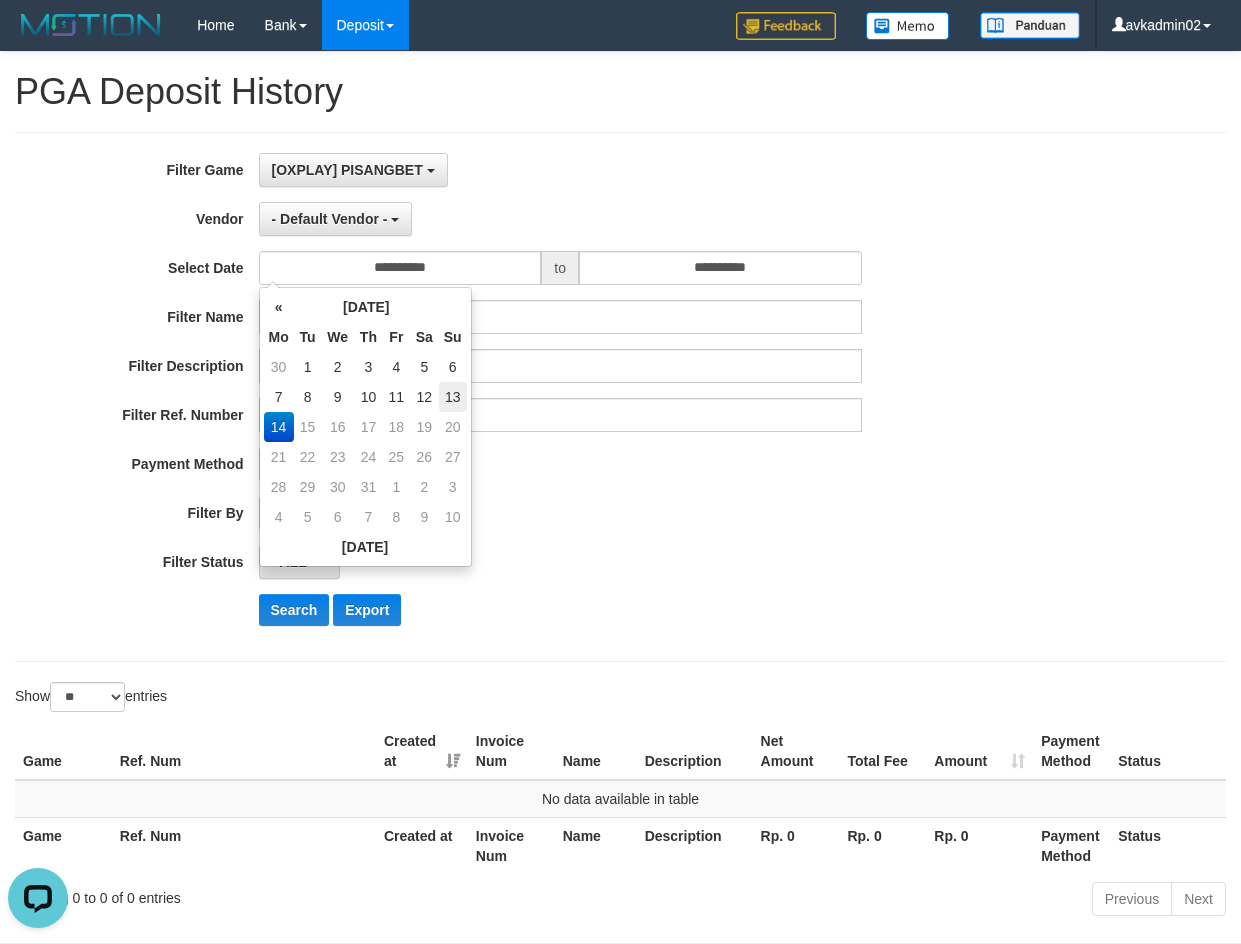 click on "13" at bounding box center (453, 397) 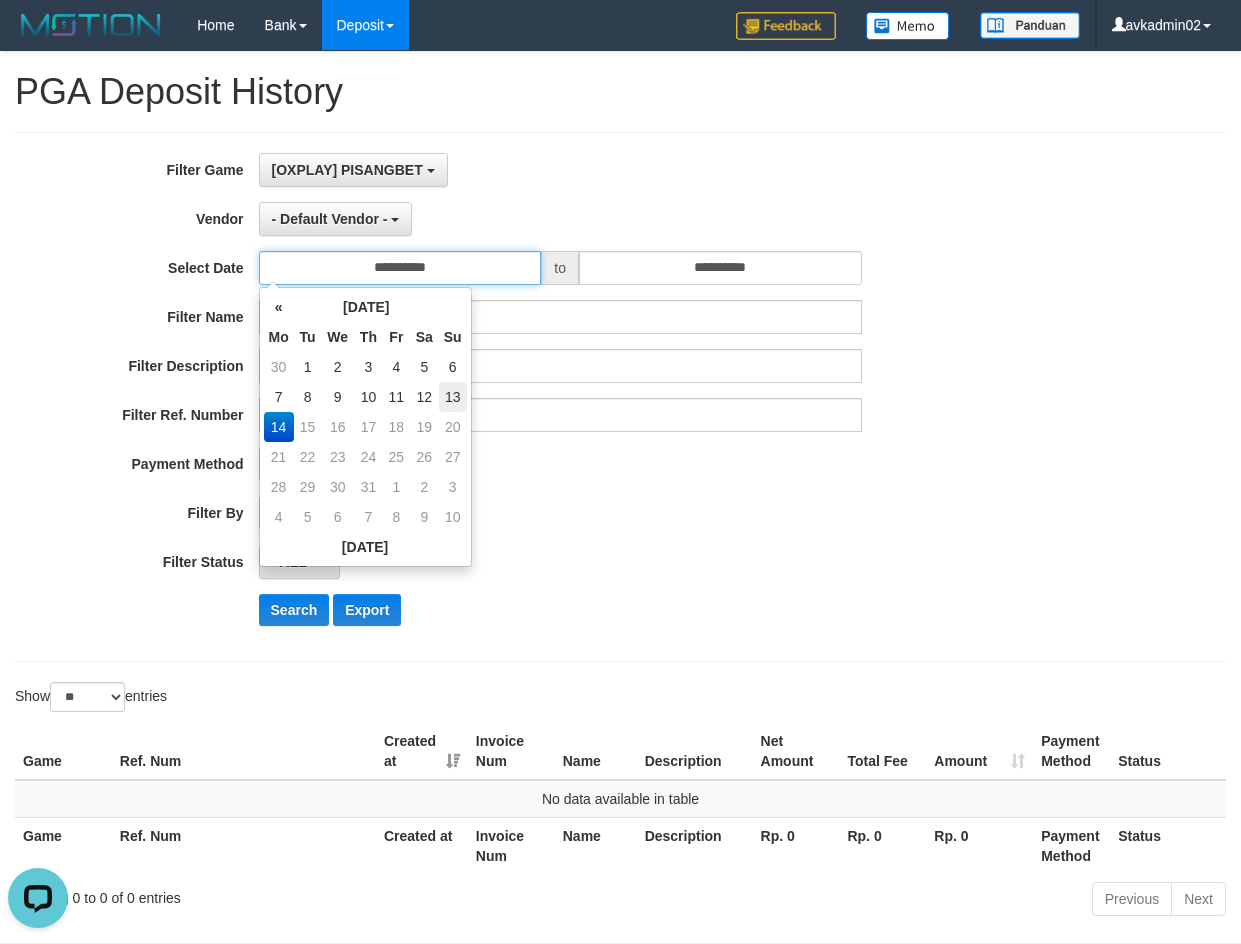 type on "**********" 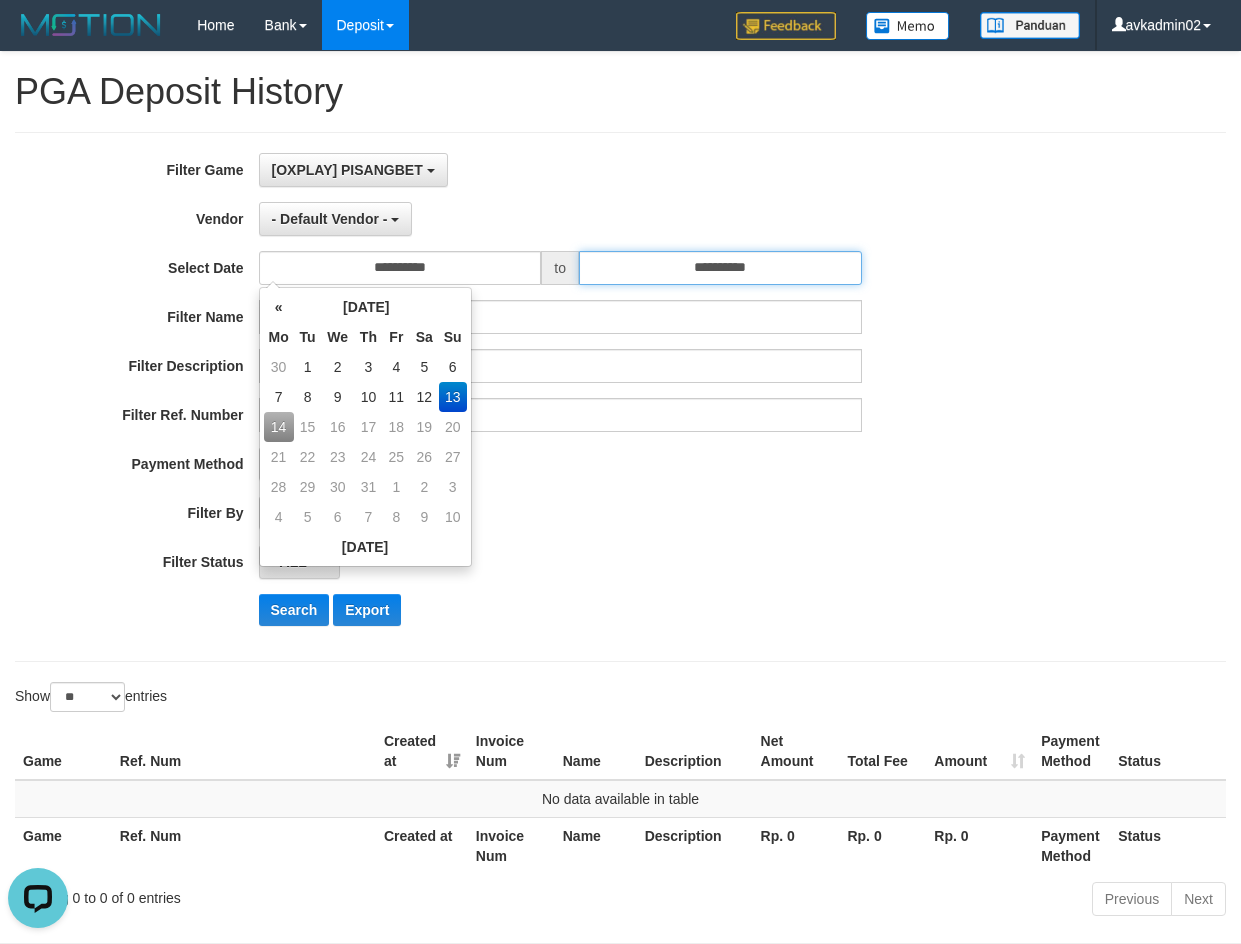 click on "**********" at bounding box center (720, 268) 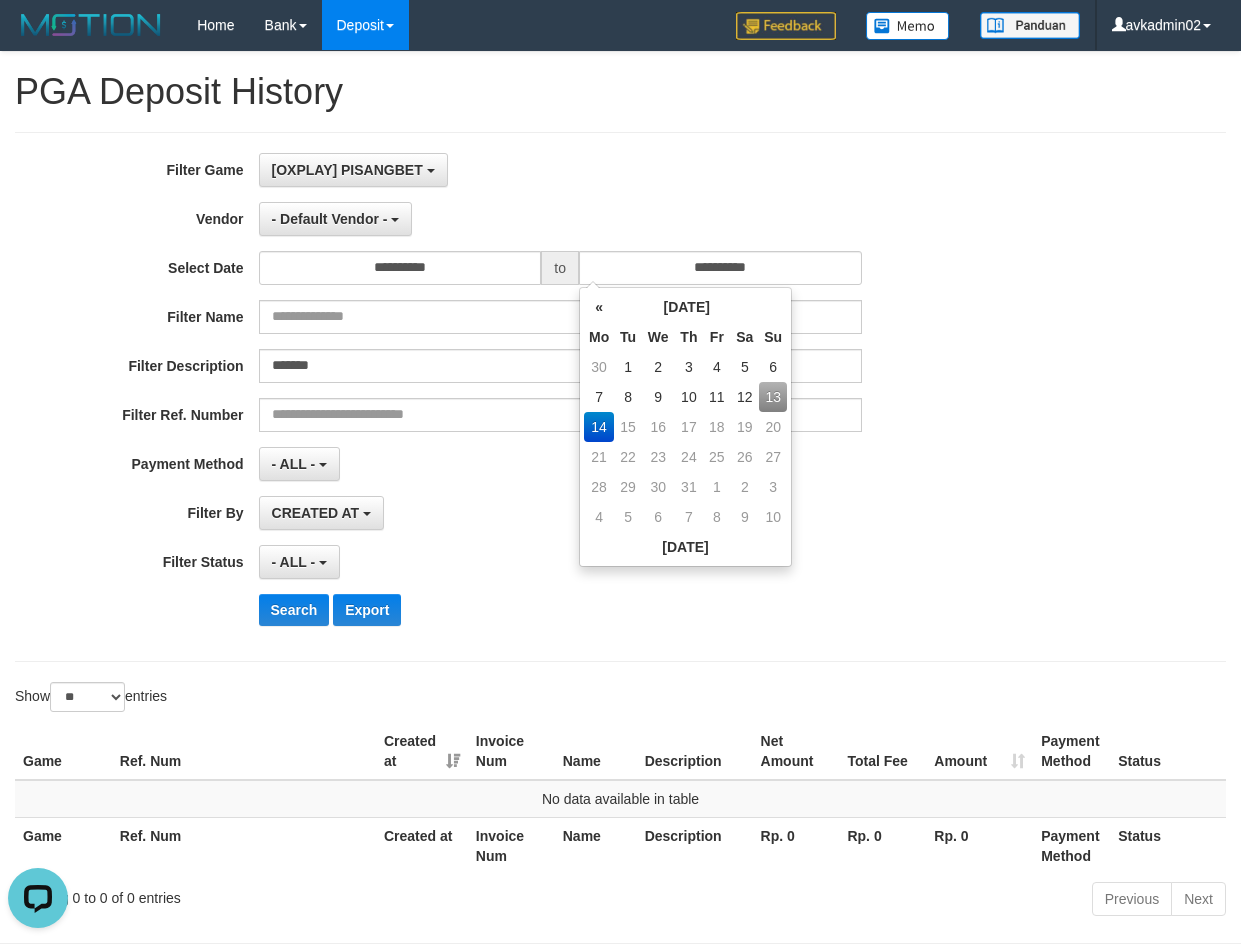 click on "13" at bounding box center (773, 397) 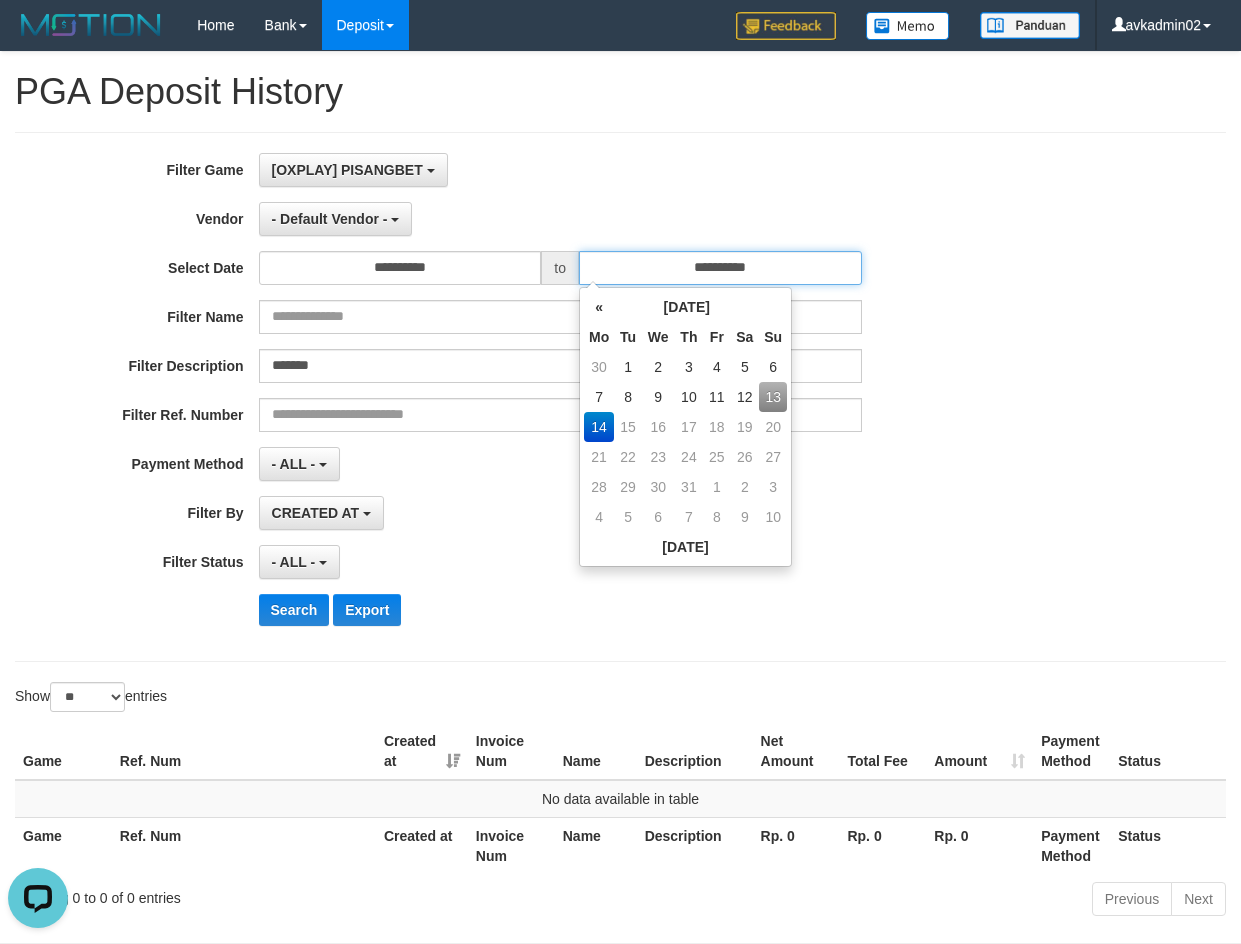 type on "**********" 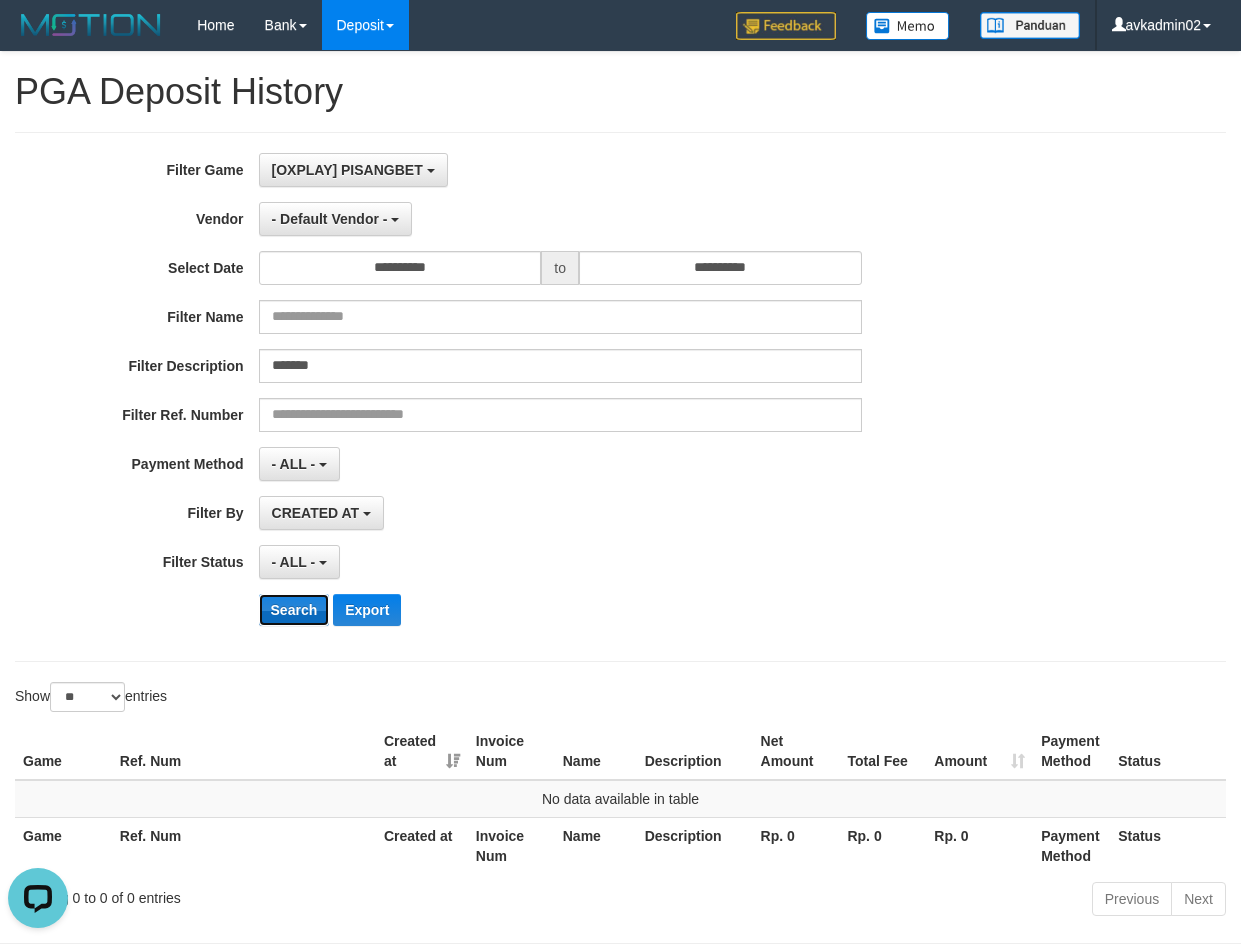 click on "Search" at bounding box center (294, 610) 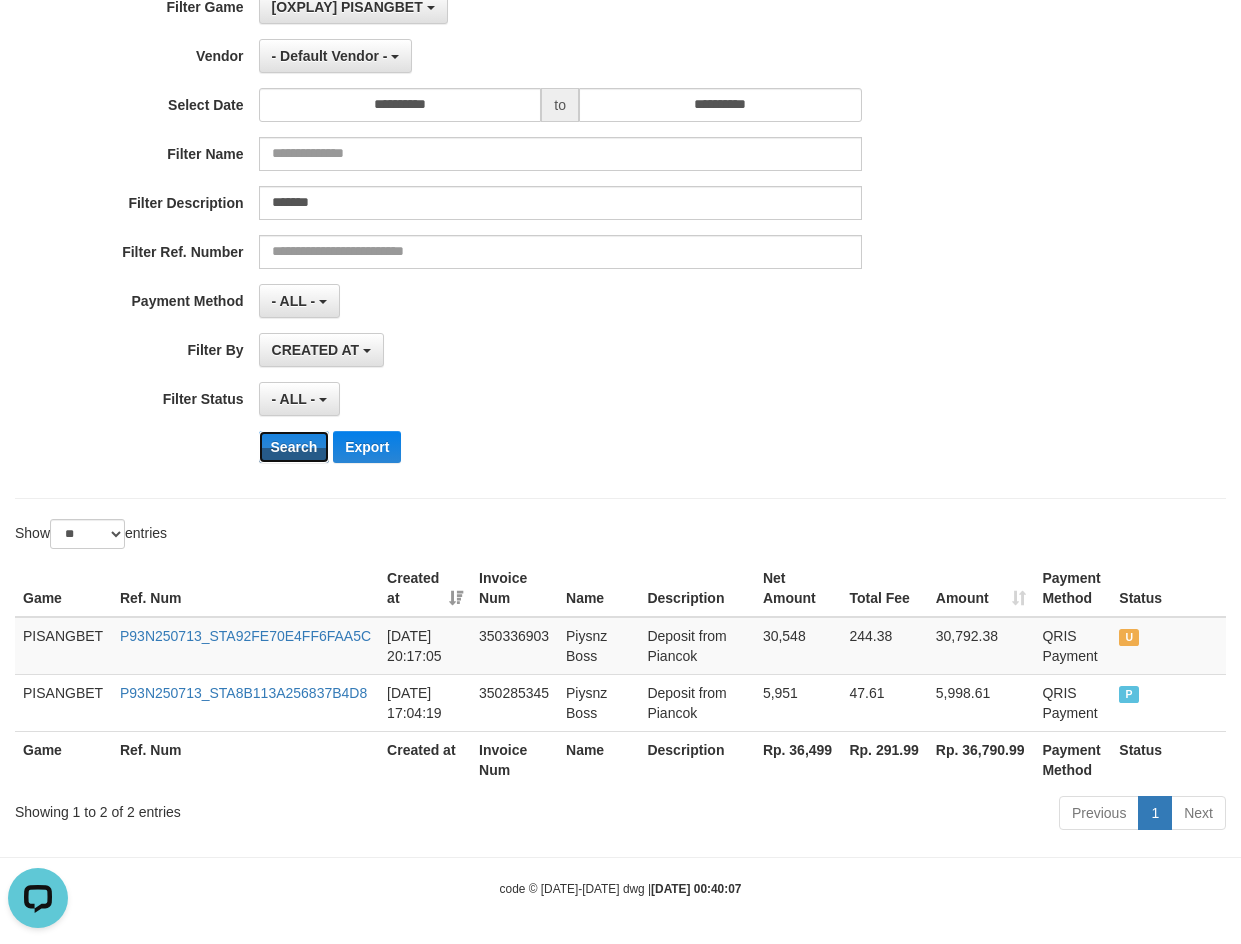 scroll, scrollTop: 167, scrollLeft: 0, axis: vertical 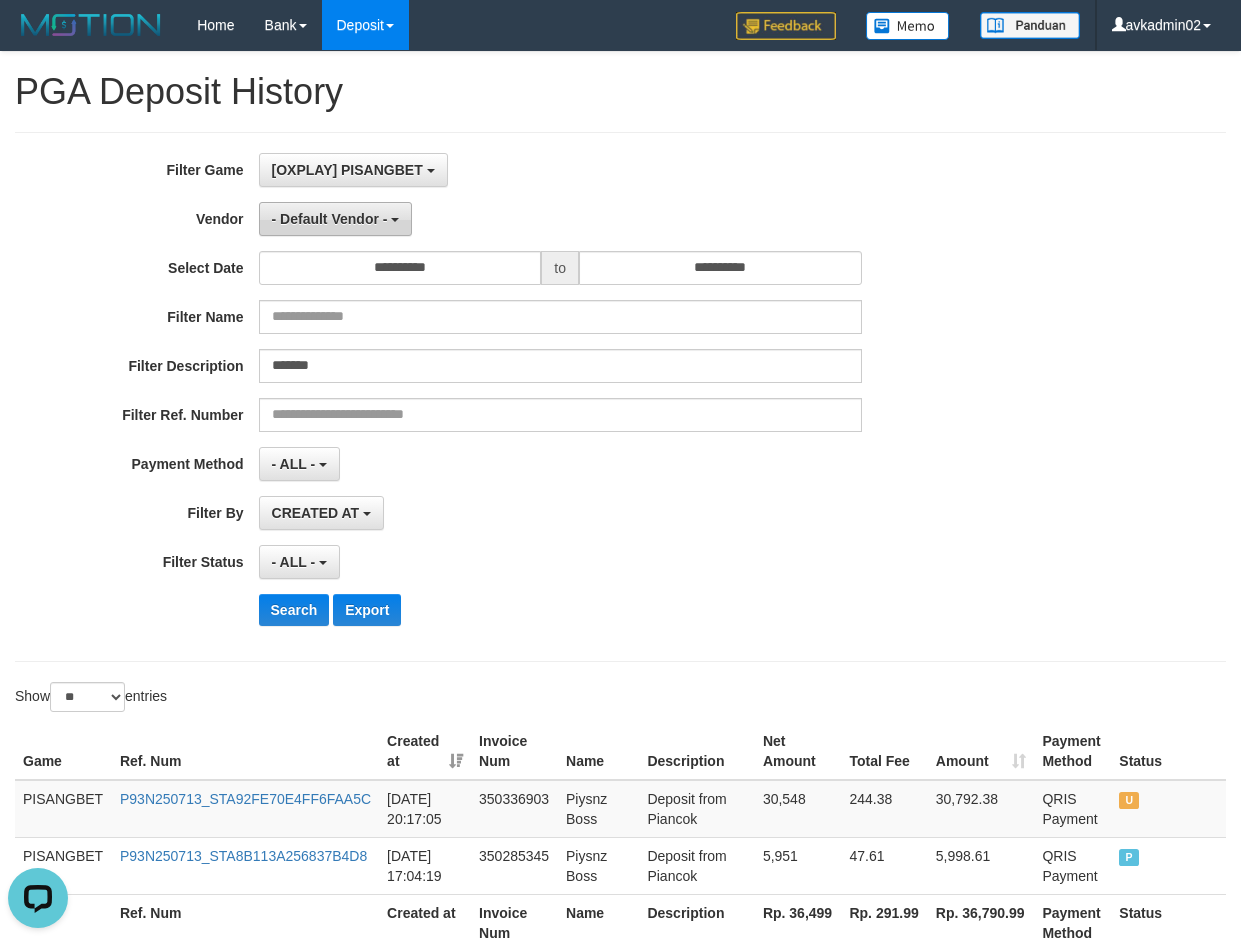 click on "- Default Vendor -" at bounding box center [330, 219] 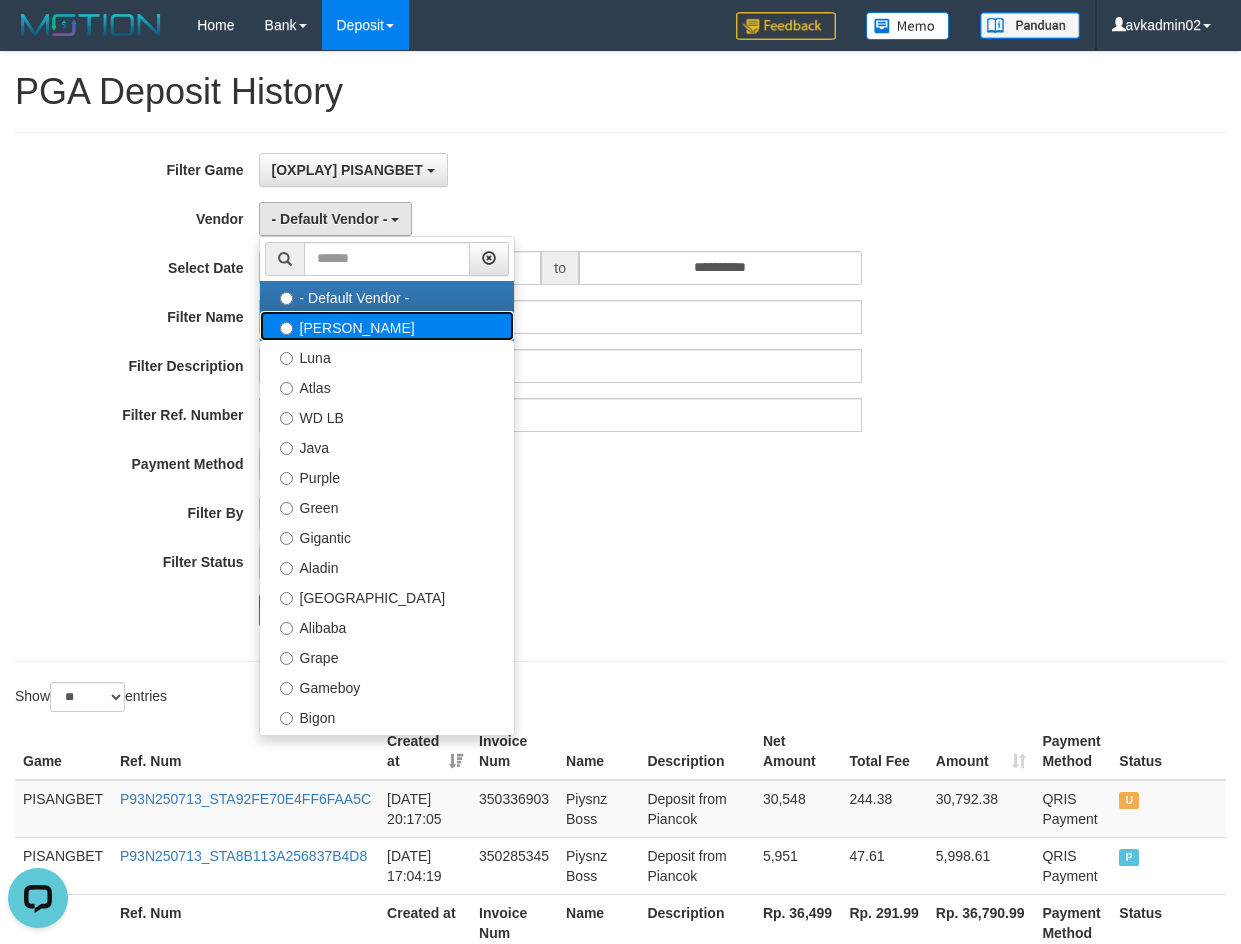 click on "[PERSON_NAME]" at bounding box center (387, 326) 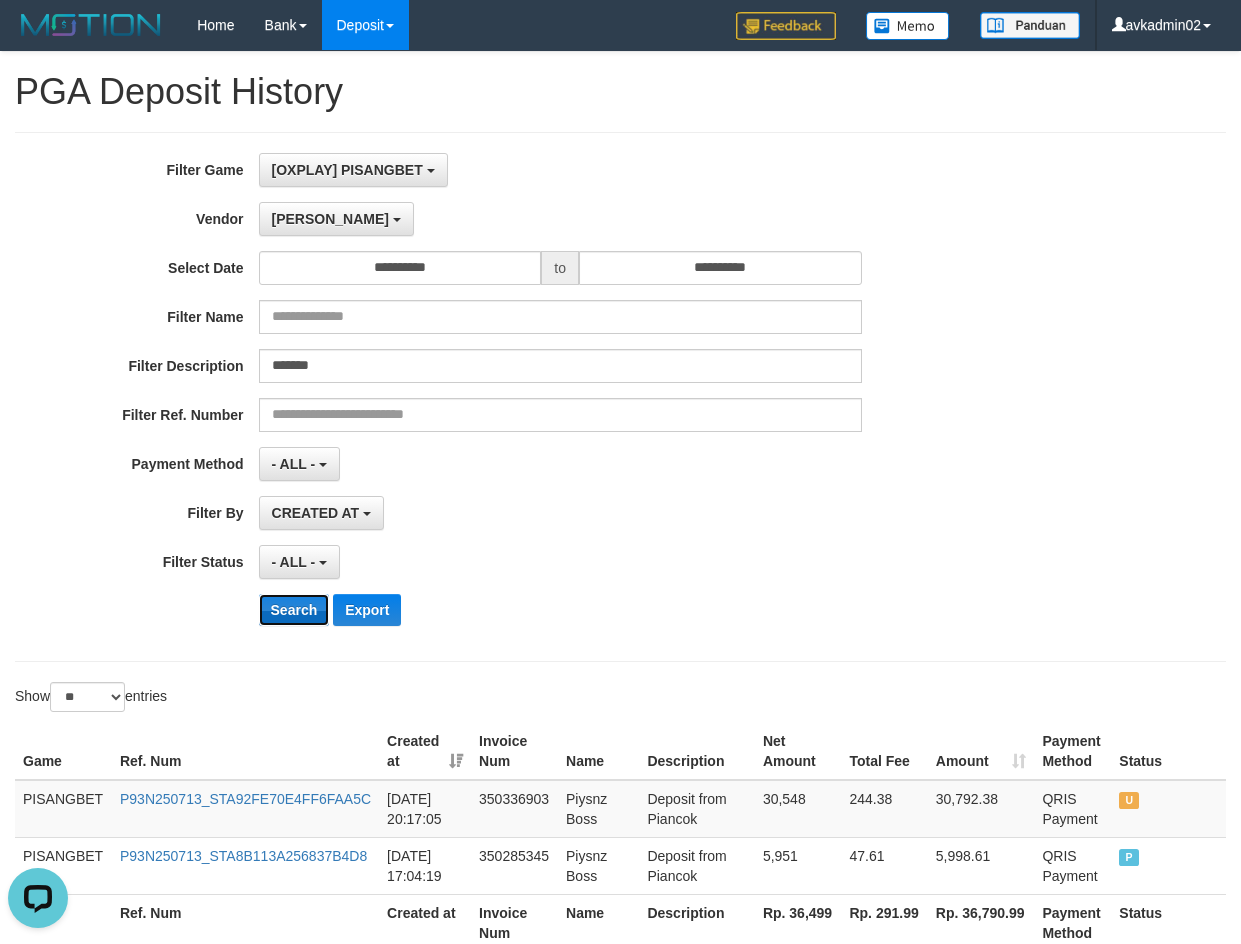 click on "Search" at bounding box center (294, 610) 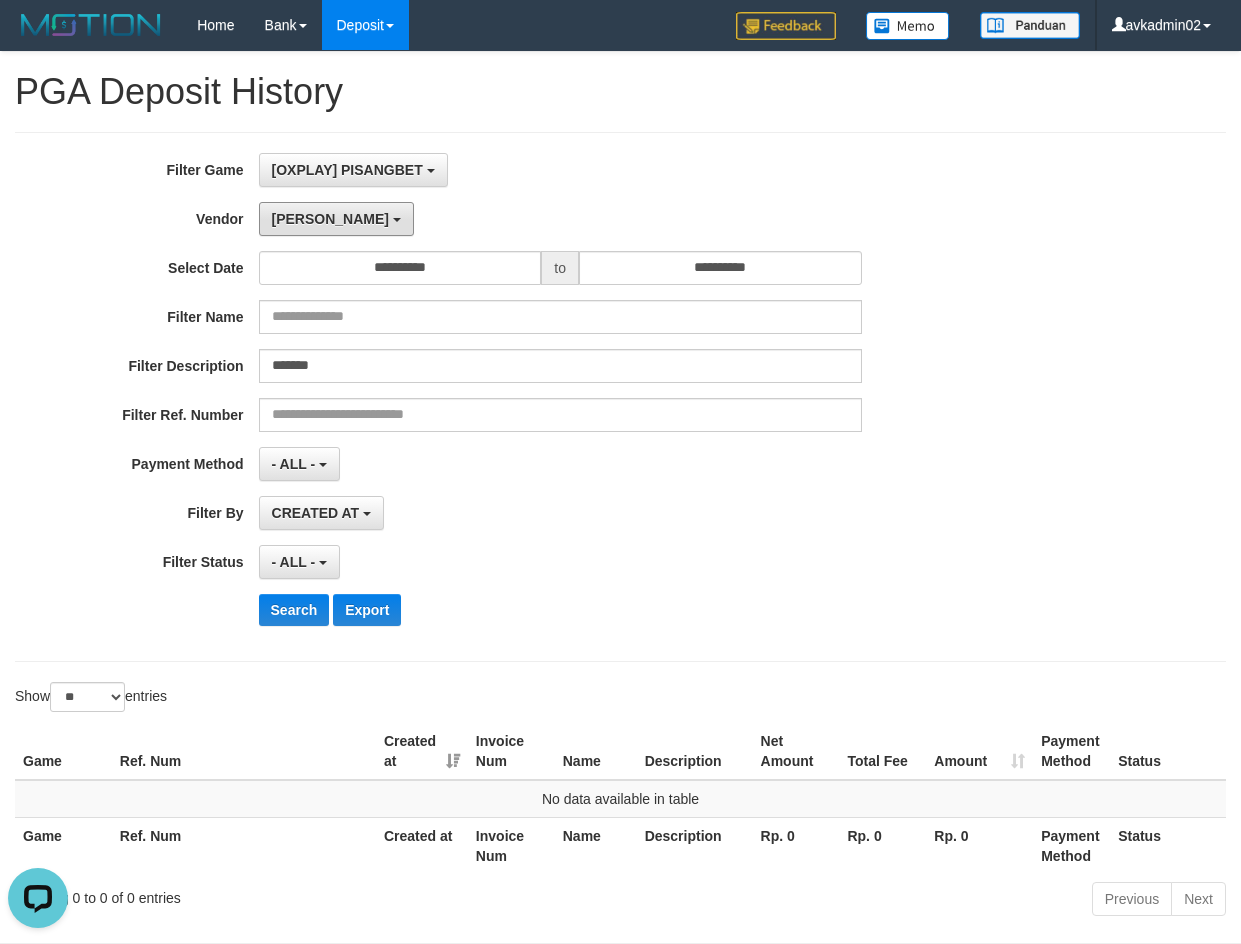 drag, startPoint x: 294, startPoint y: 213, endPoint x: 299, endPoint y: 296, distance: 83.15047 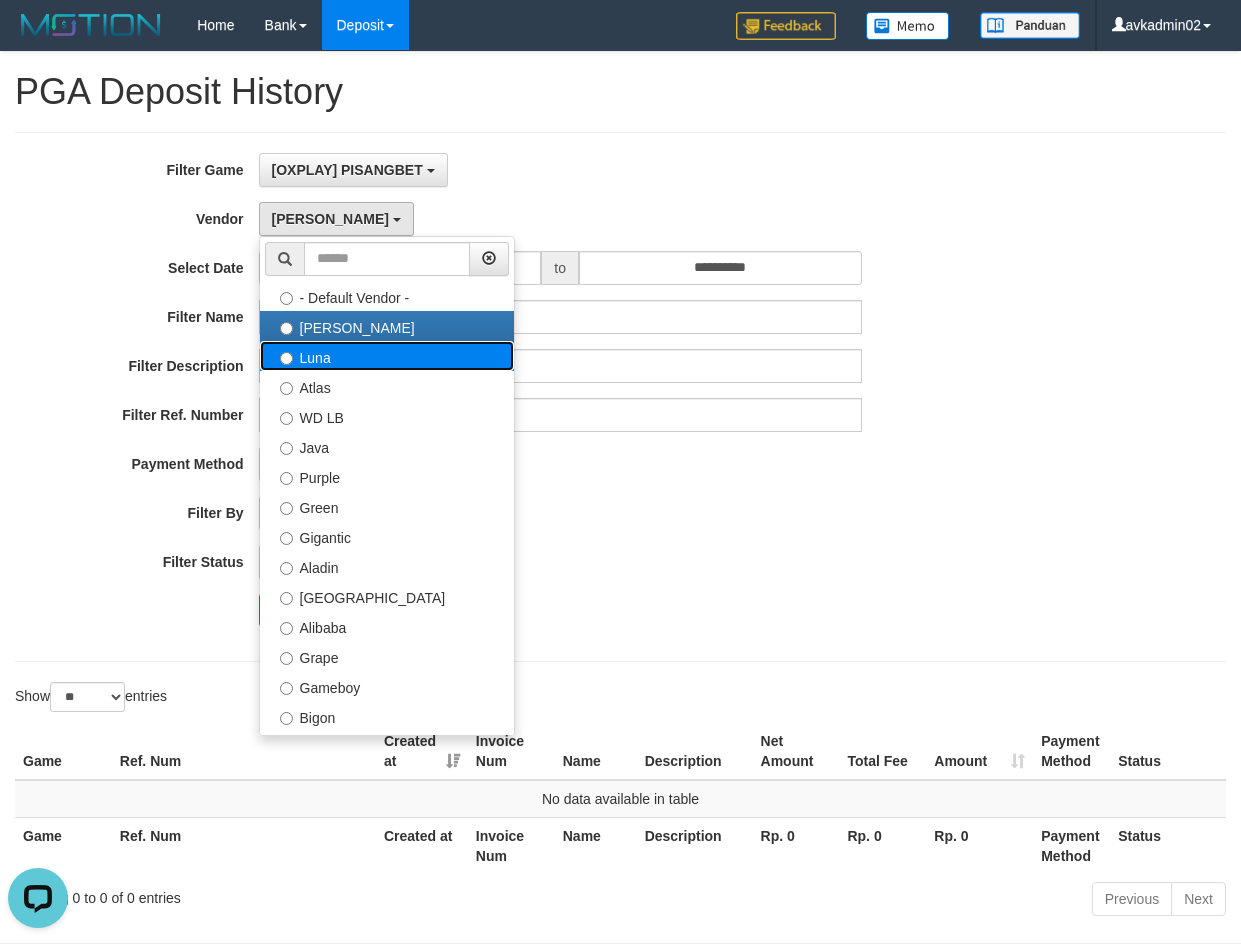click on "Luna" at bounding box center (387, 356) 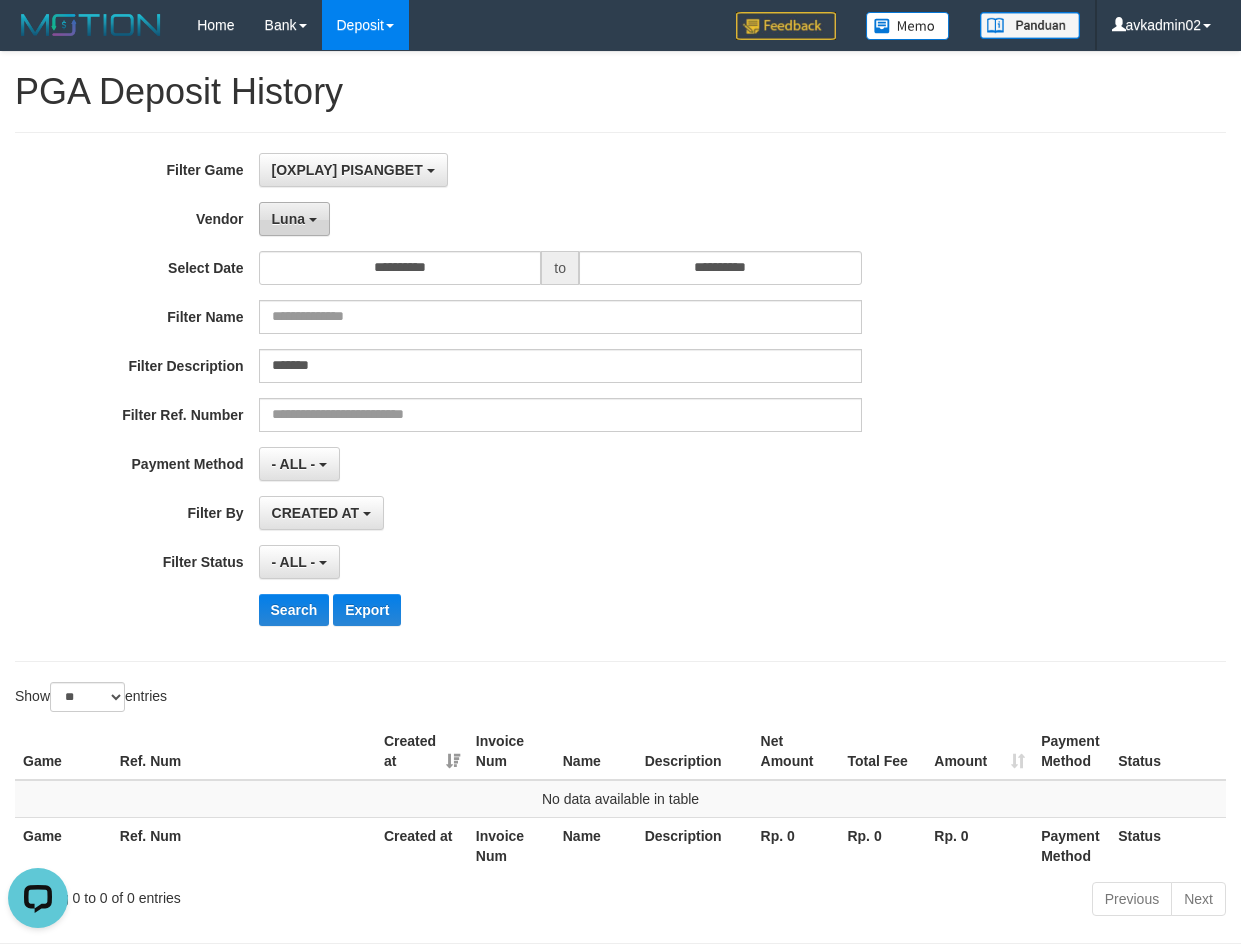 click on "Luna" at bounding box center (294, 219) 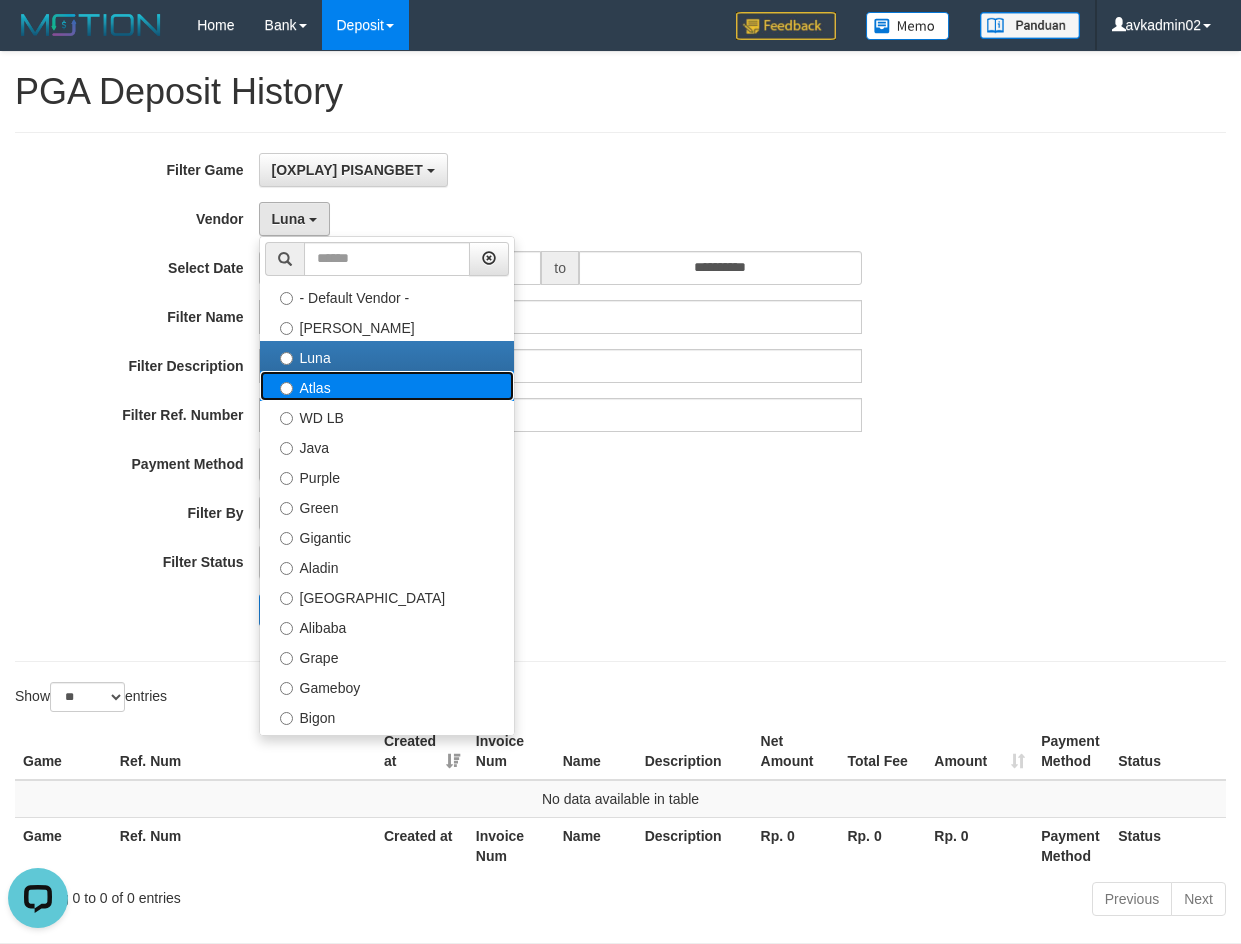 click on "Atlas" at bounding box center (387, 386) 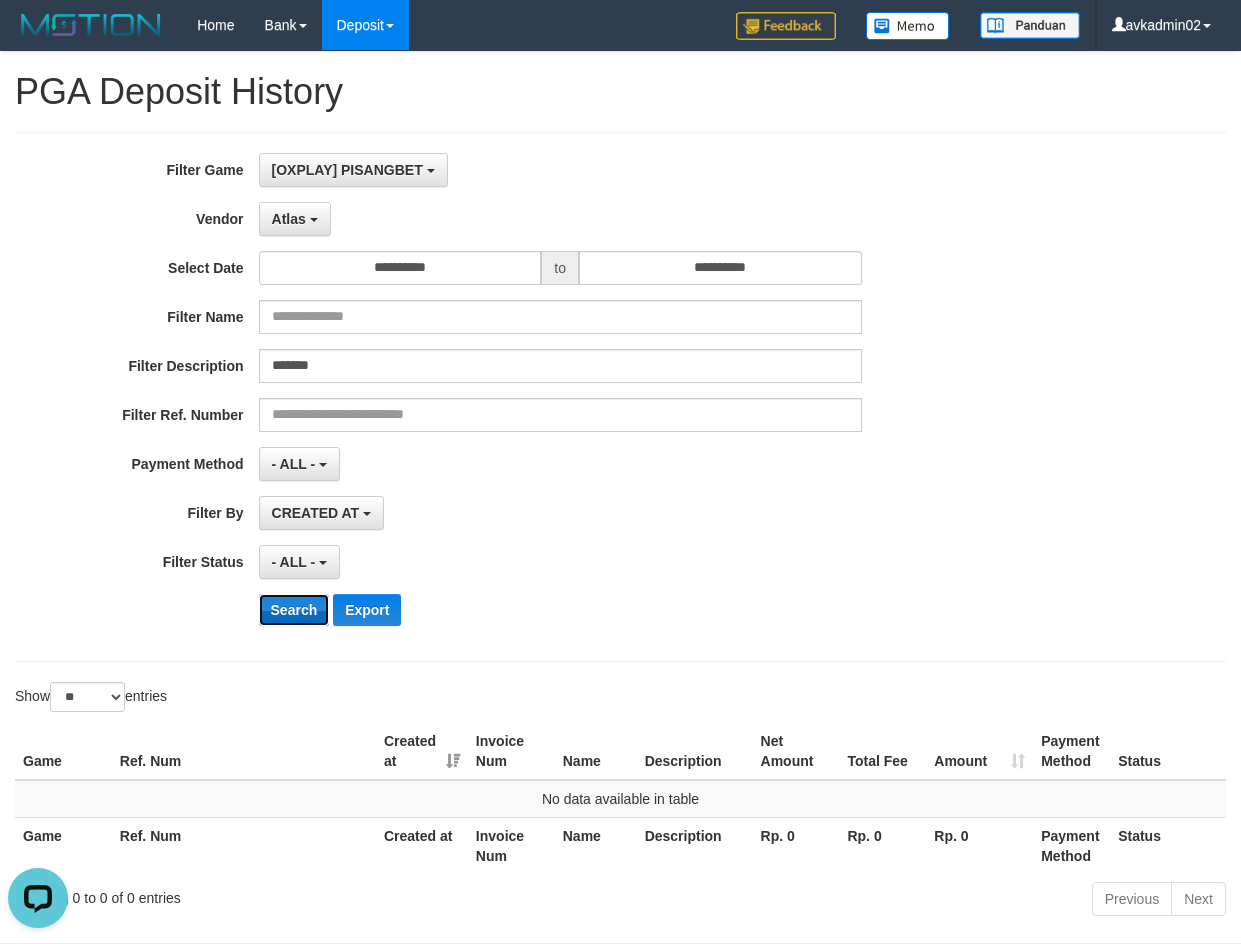 click on "Search" at bounding box center (294, 610) 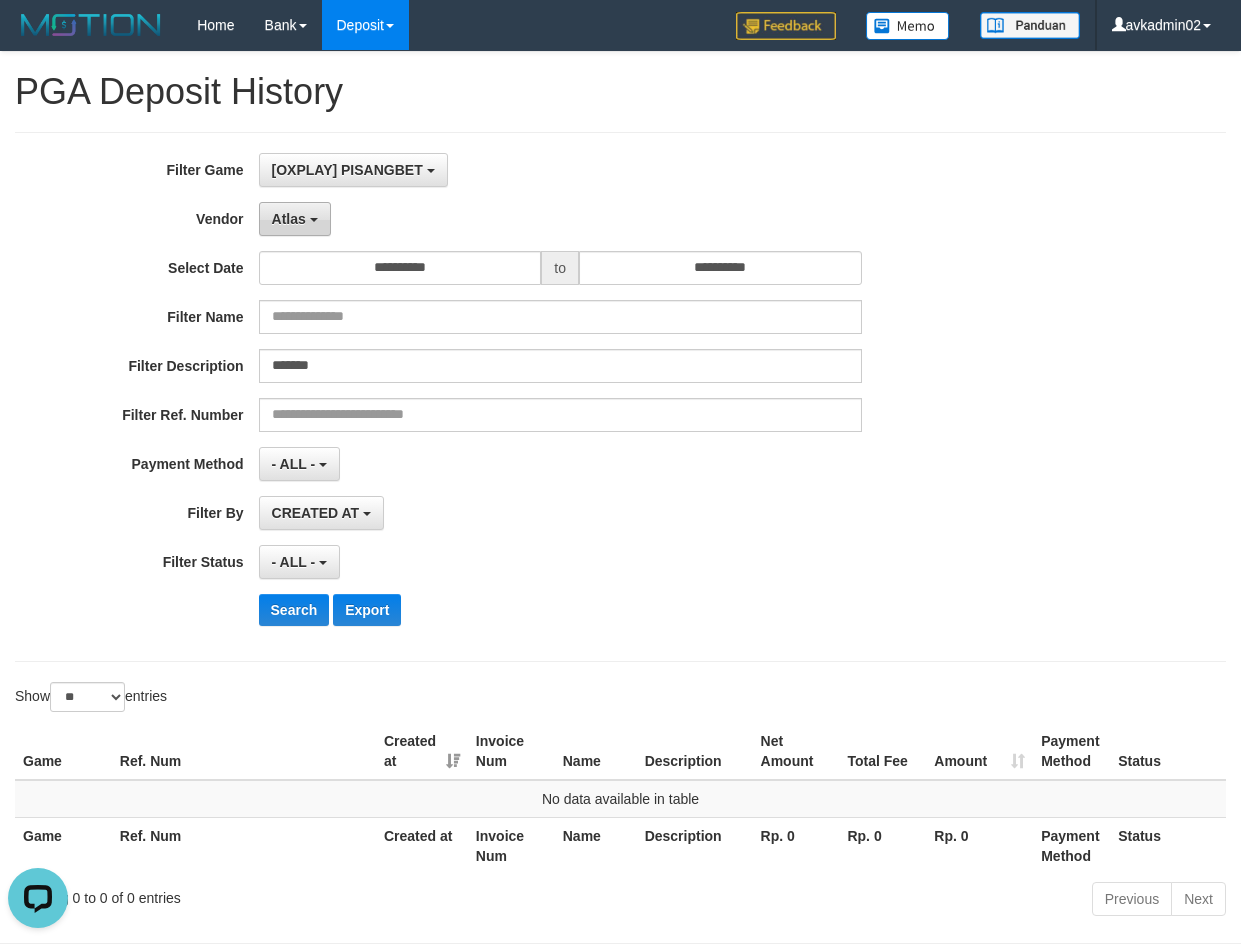 click on "Atlas" at bounding box center (289, 219) 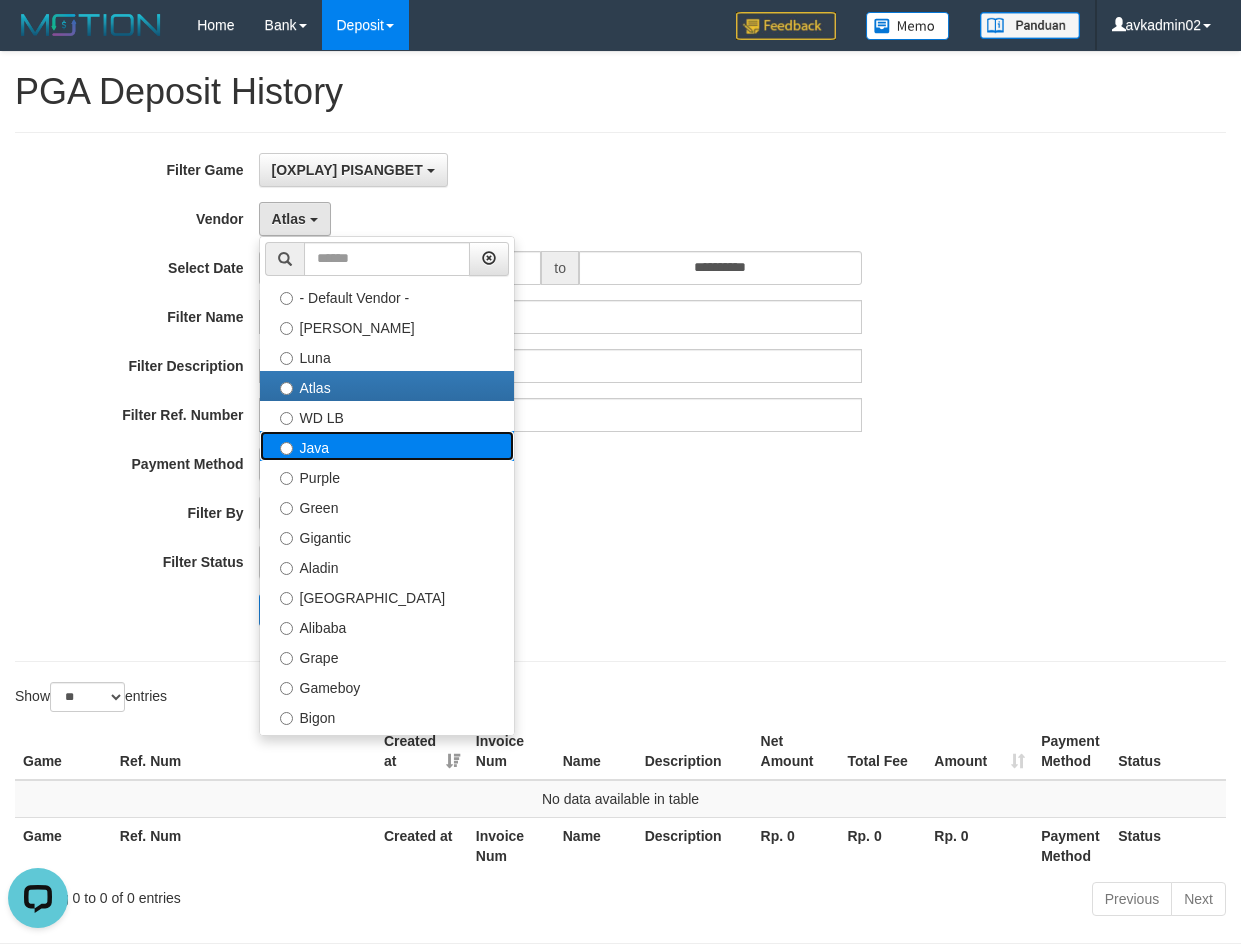 click on "Java" at bounding box center [387, 446] 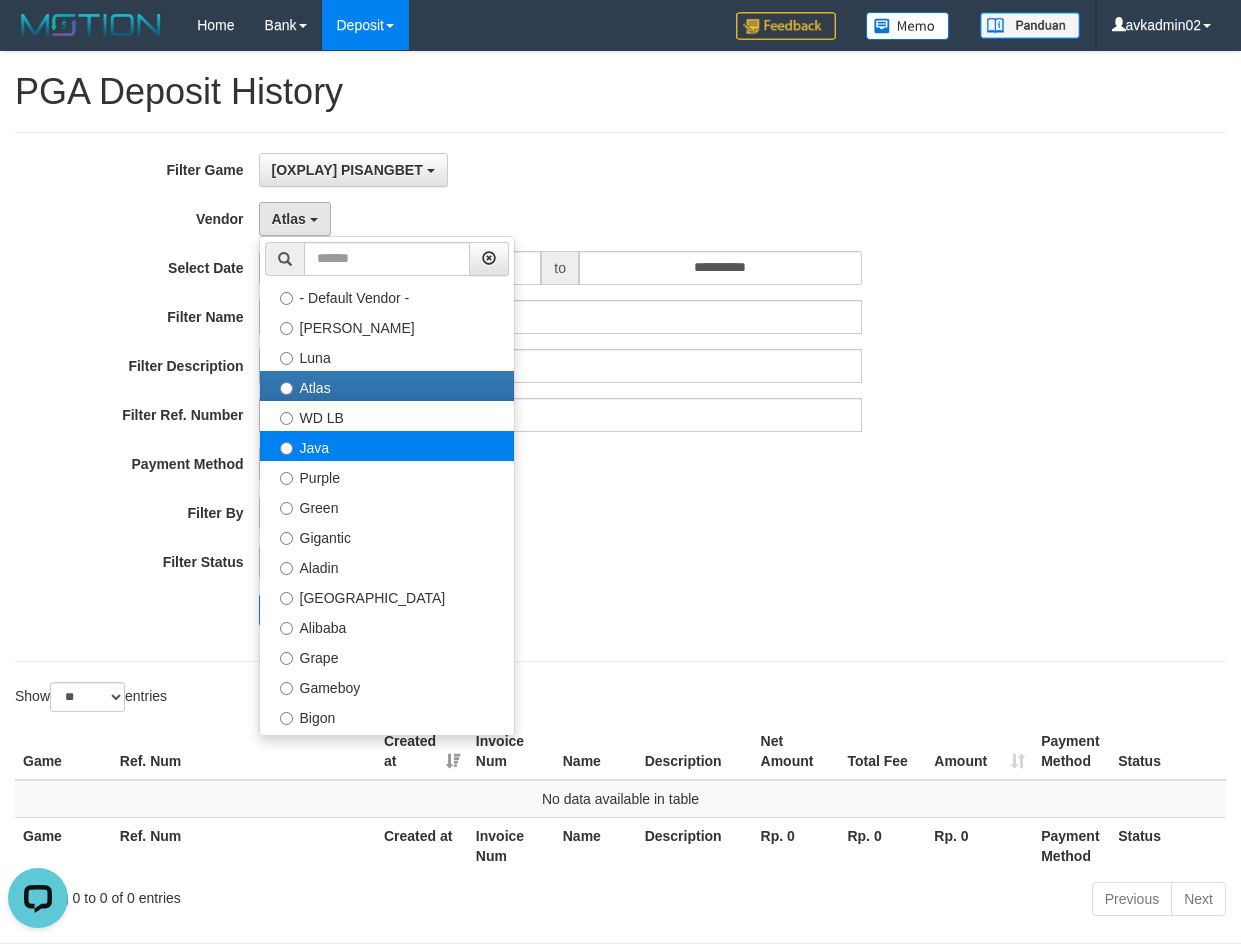select on "**********" 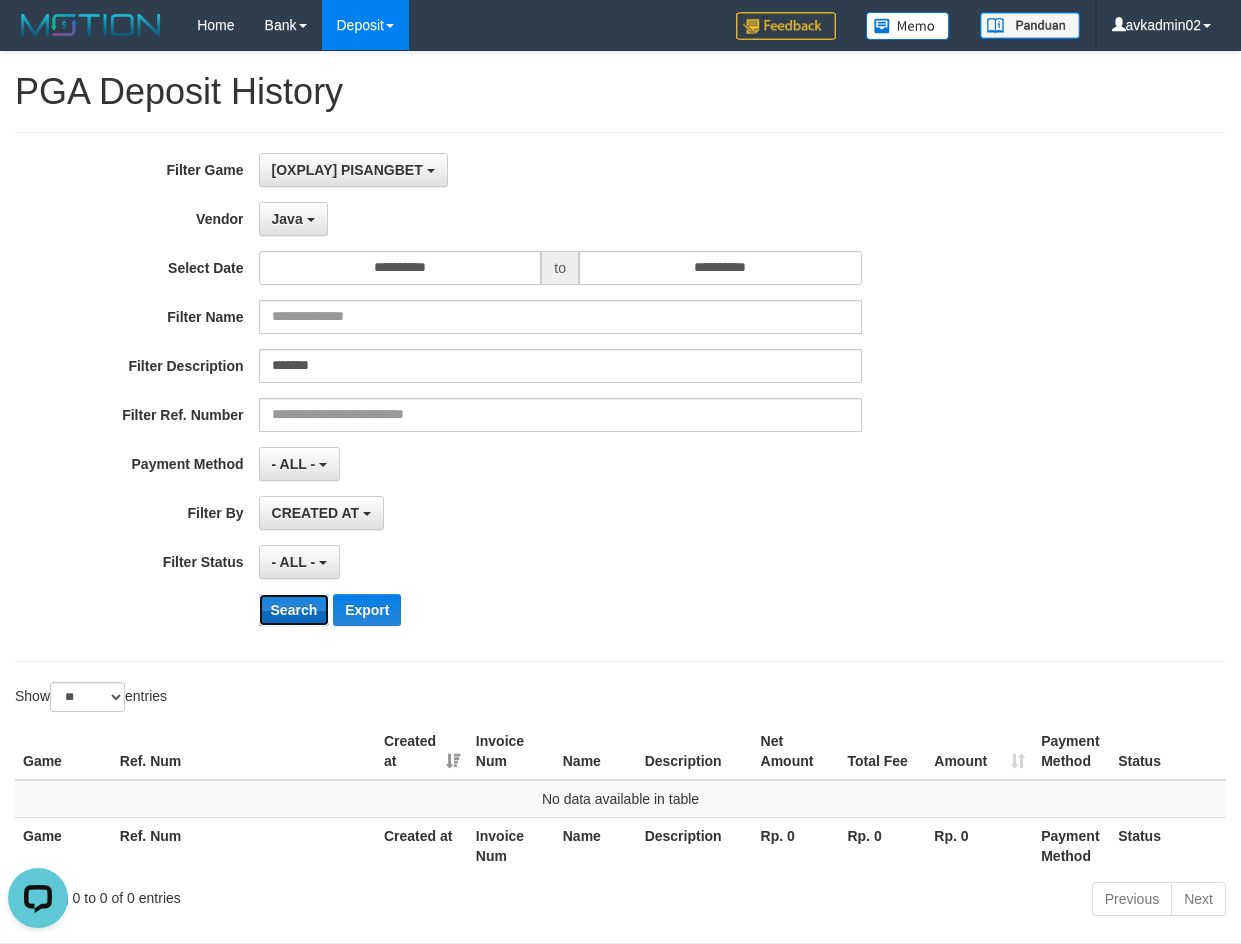 click on "Search" at bounding box center (294, 610) 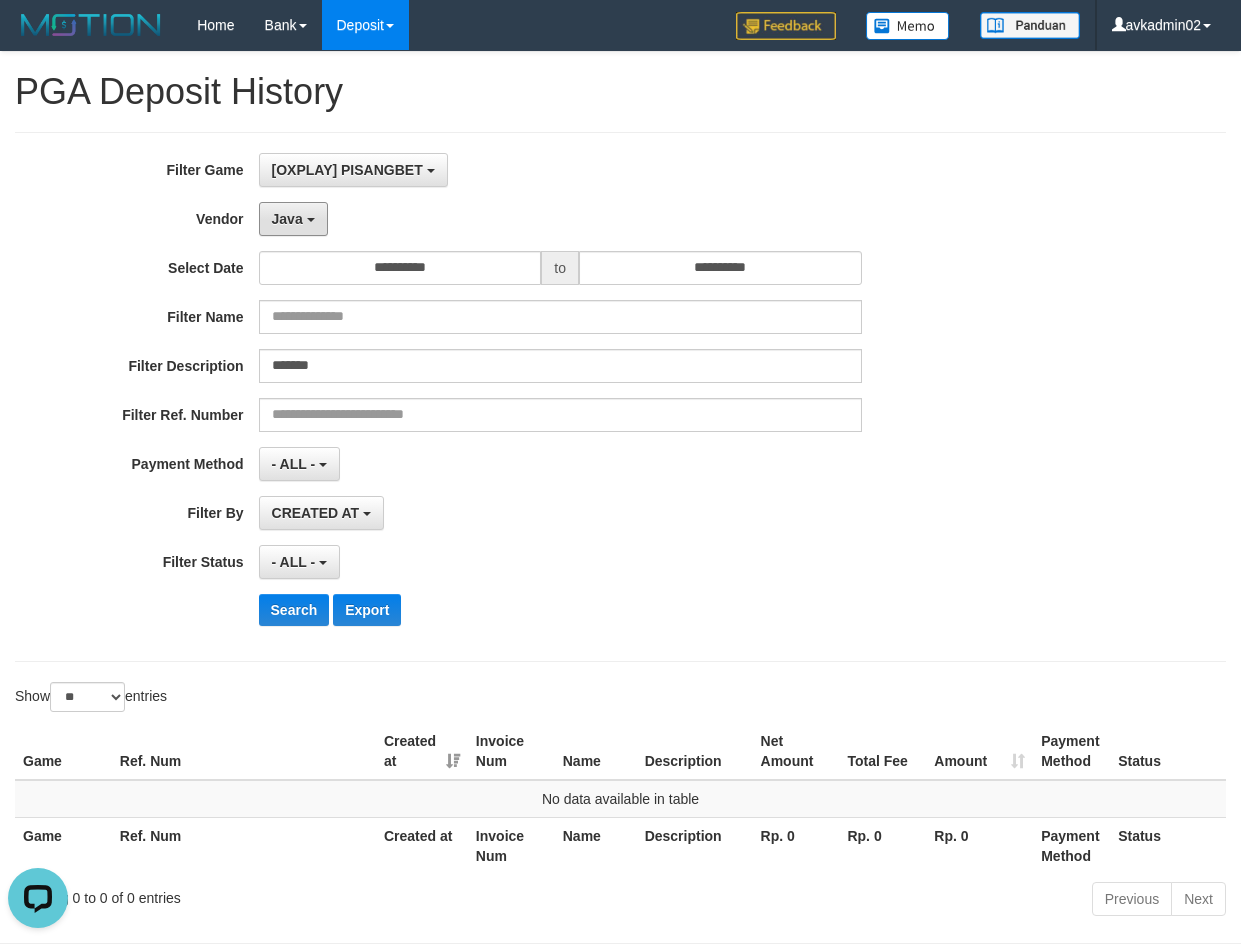 drag, startPoint x: 276, startPoint y: 220, endPoint x: 301, endPoint y: 388, distance: 169.84993 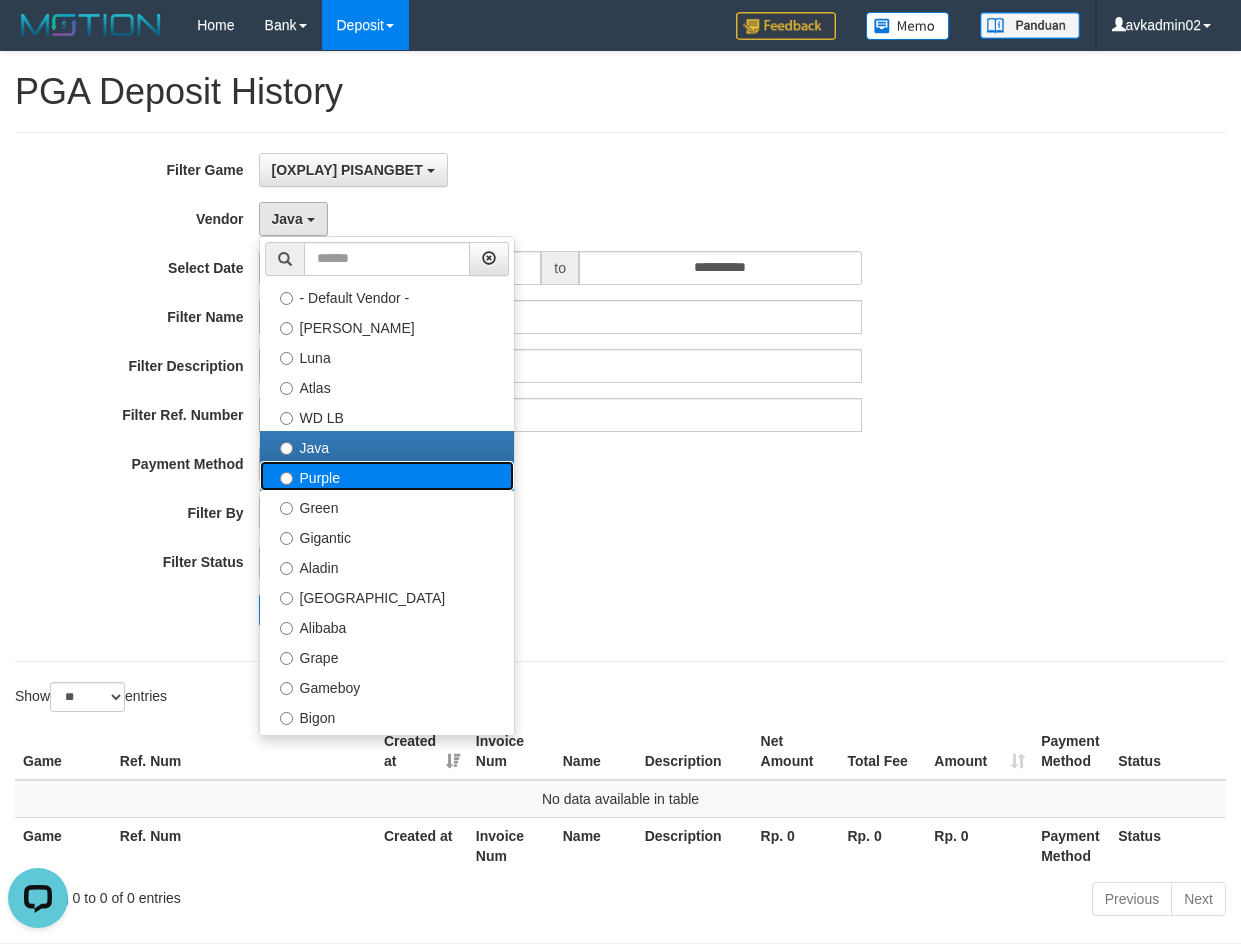 click on "Purple" at bounding box center (387, 476) 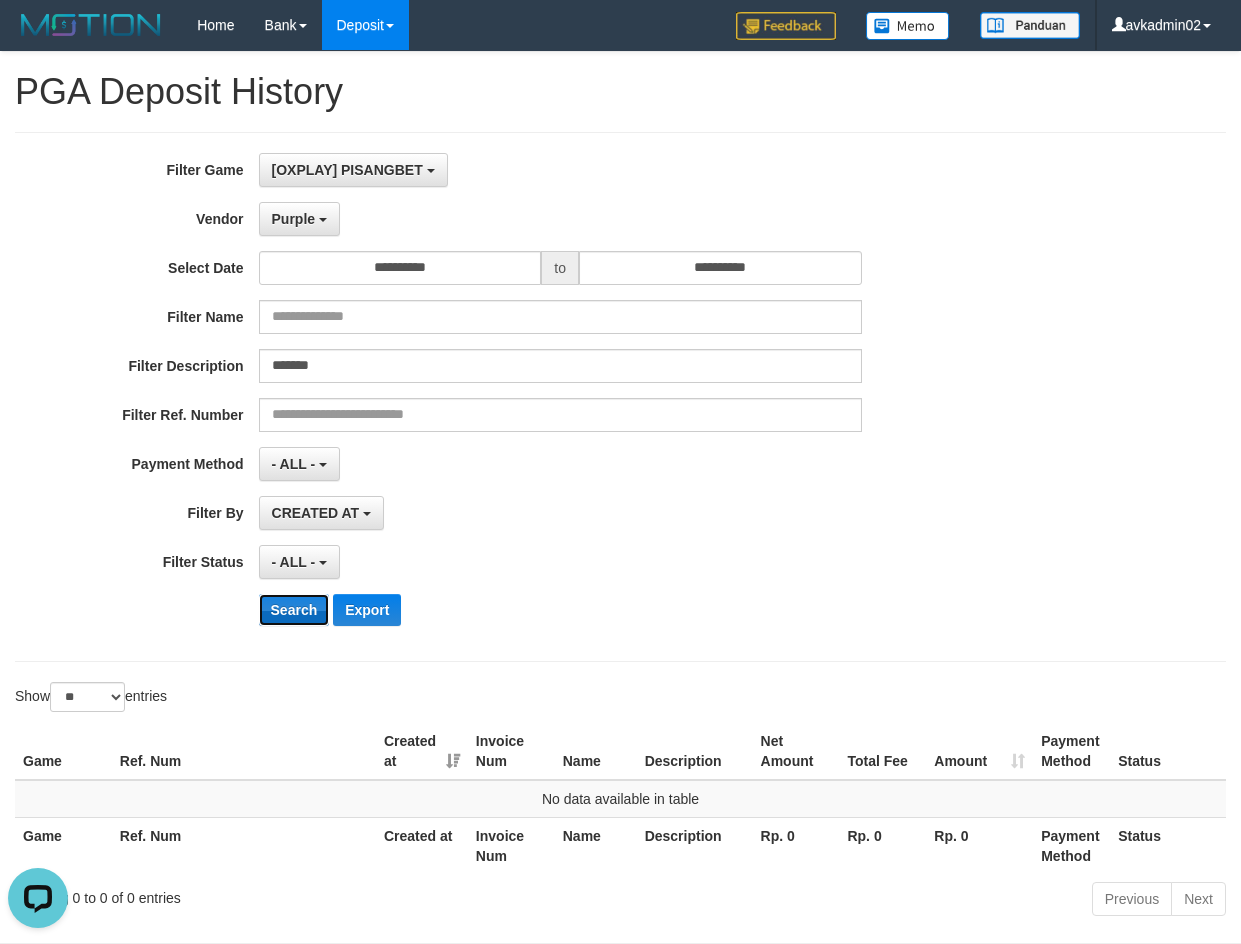click on "Search" at bounding box center (294, 610) 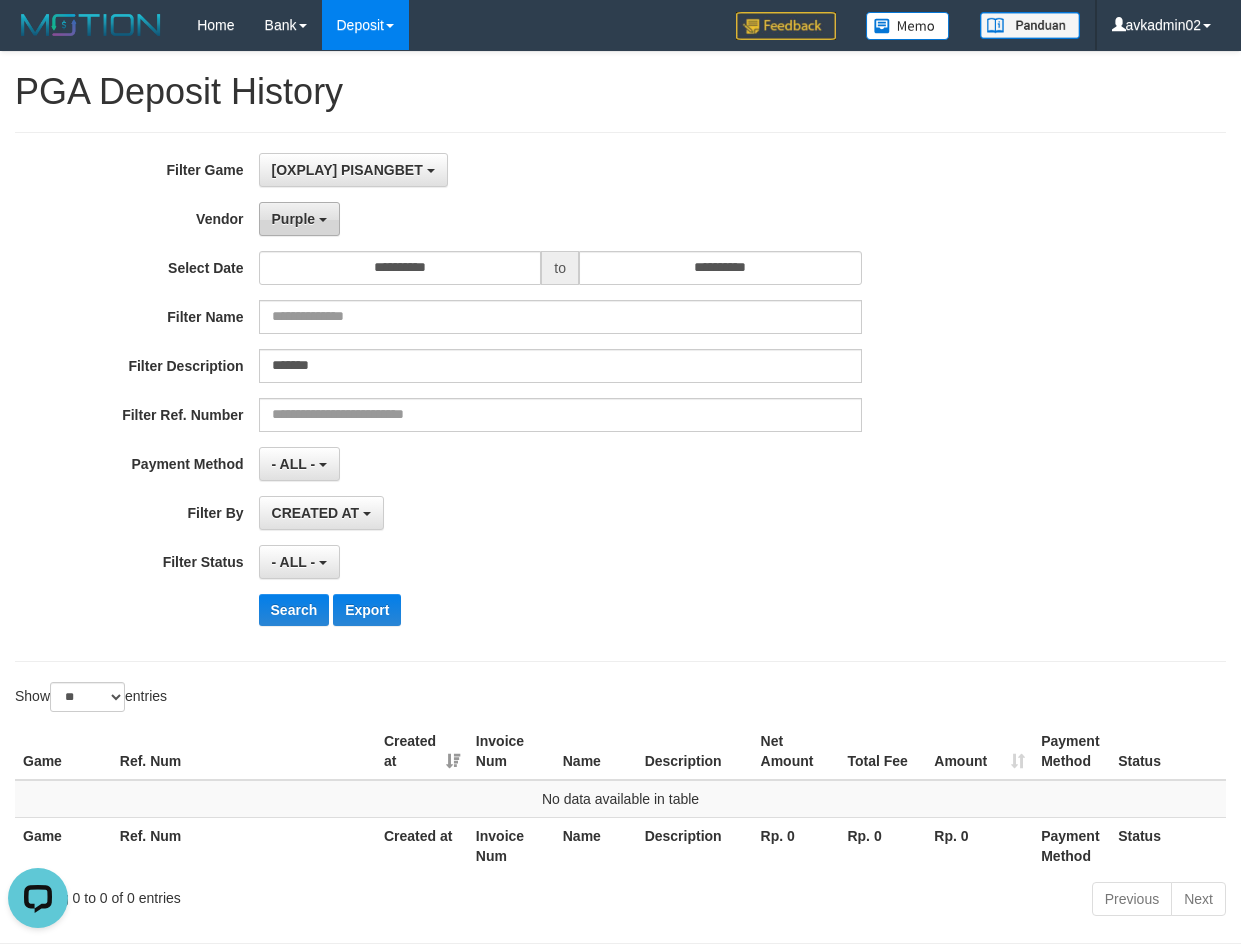 click on "Purple" at bounding box center [294, 219] 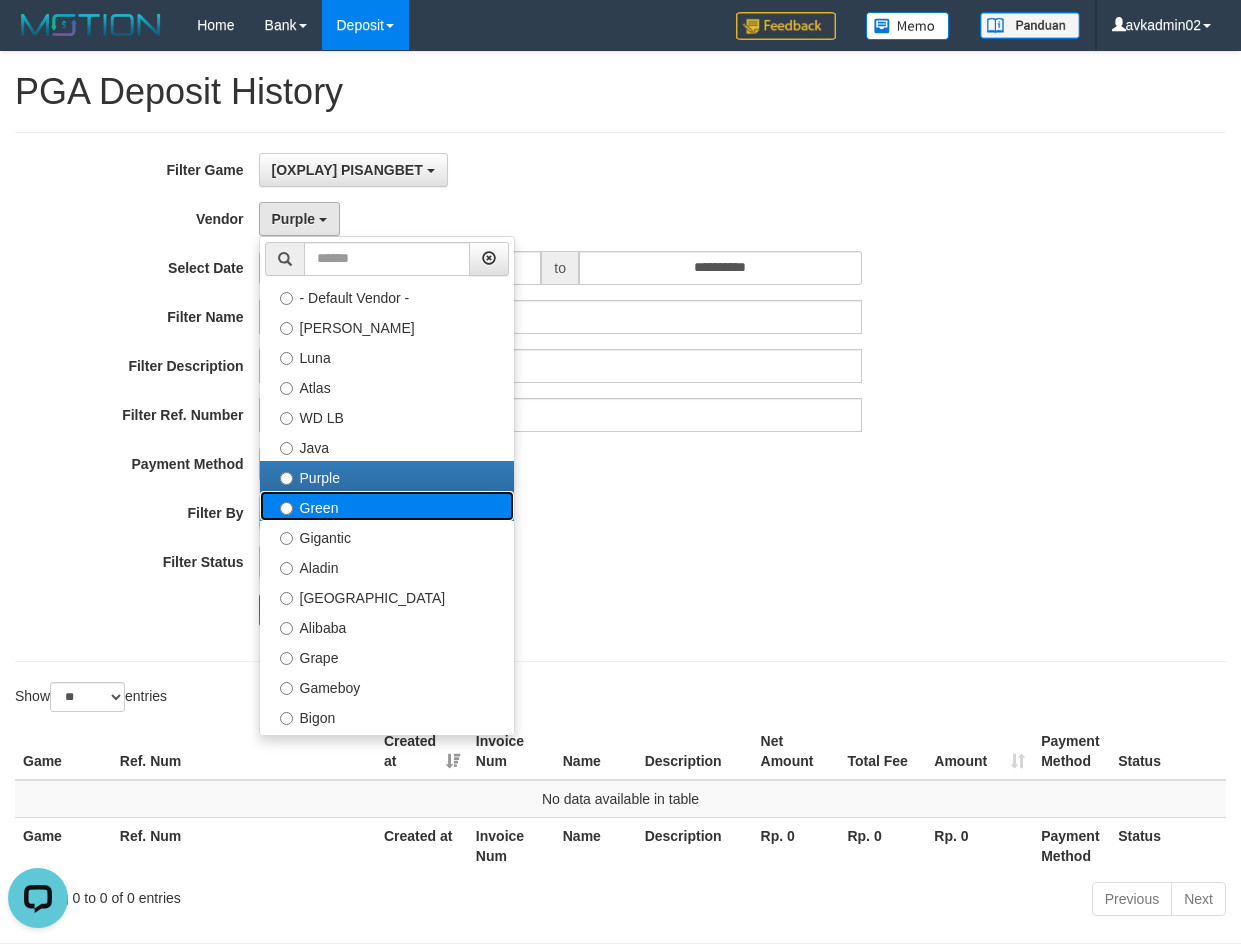 click on "Green" at bounding box center [387, 506] 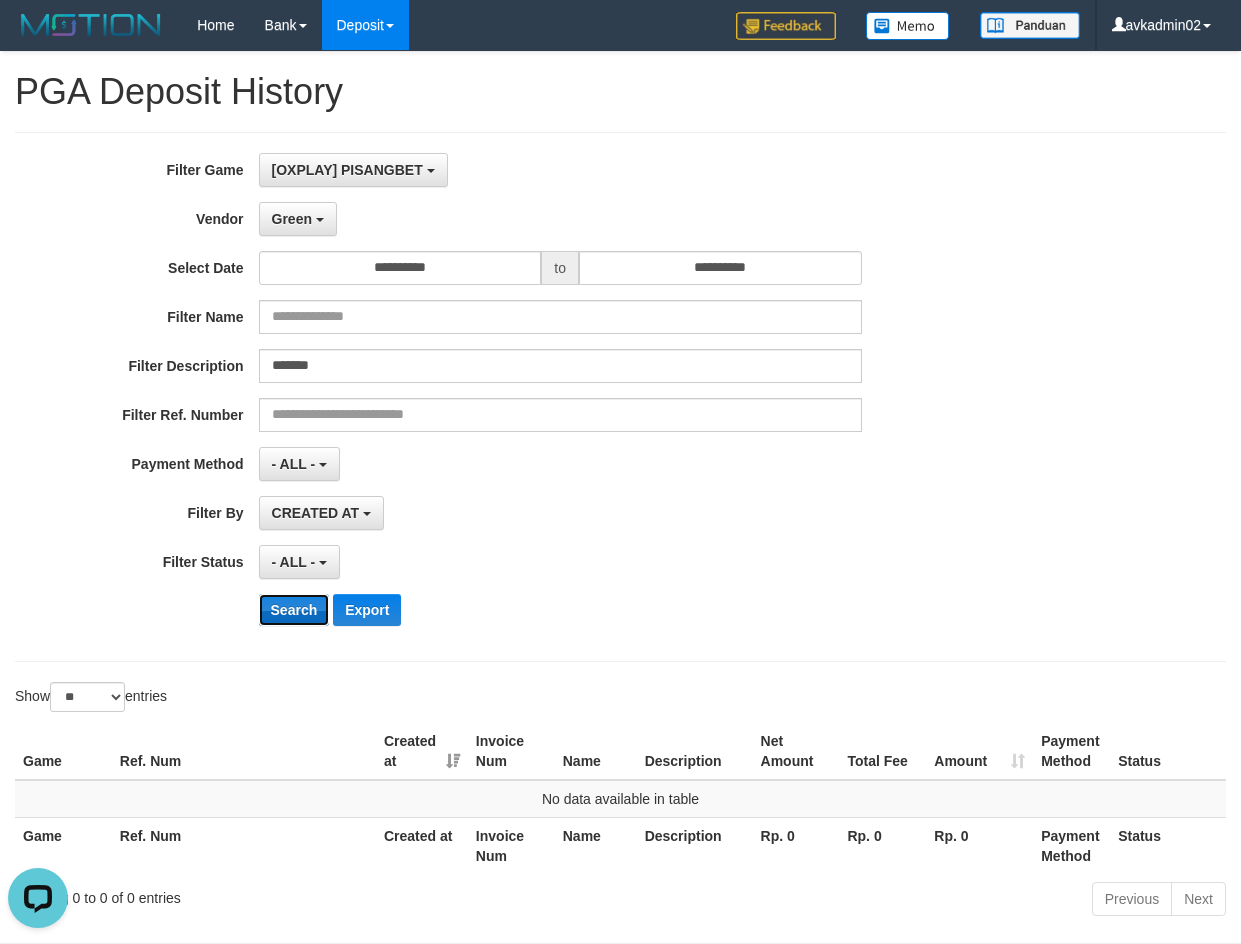 click on "Search" at bounding box center [294, 610] 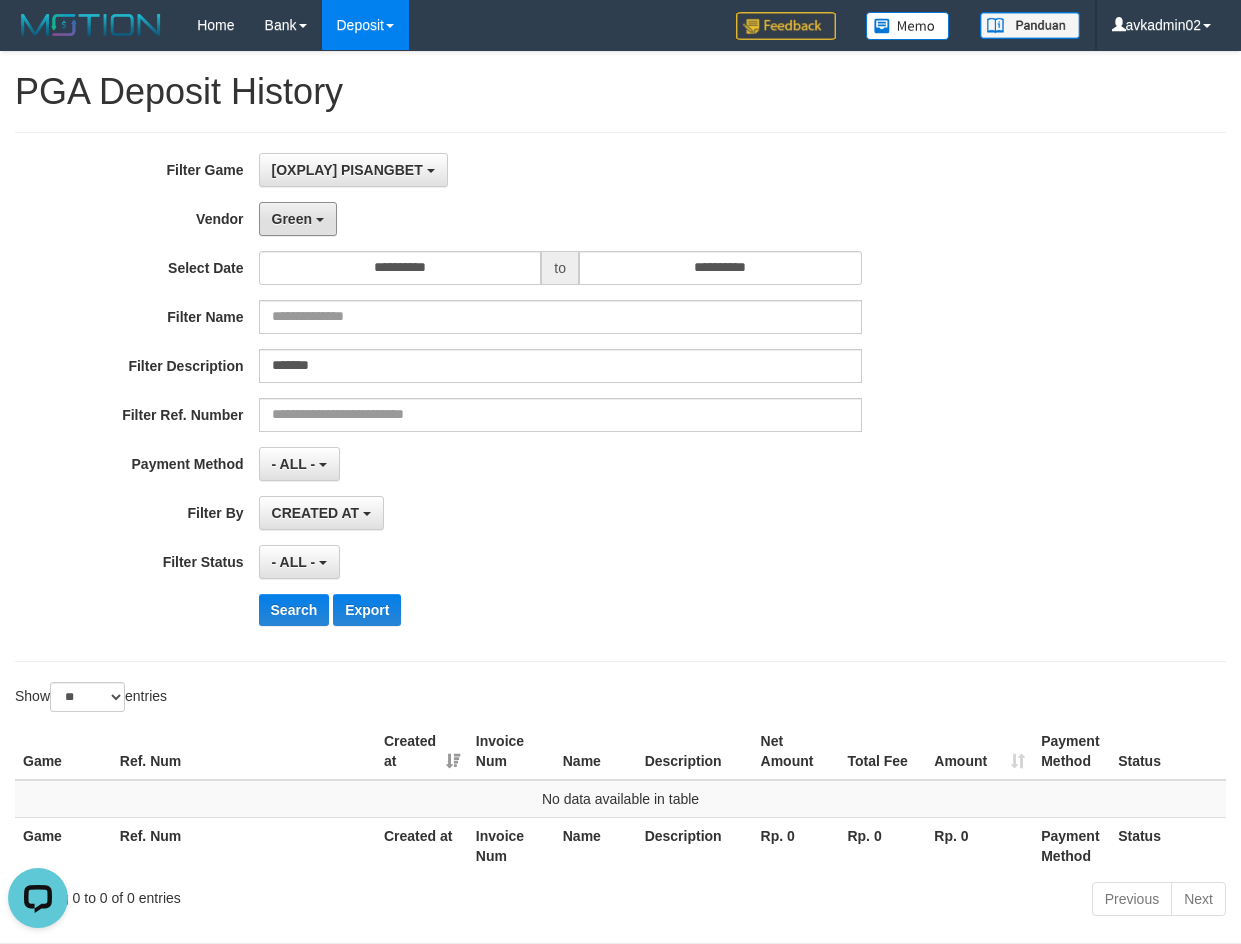 drag, startPoint x: 281, startPoint y: 207, endPoint x: 282, endPoint y: 345, distance: 138.00362 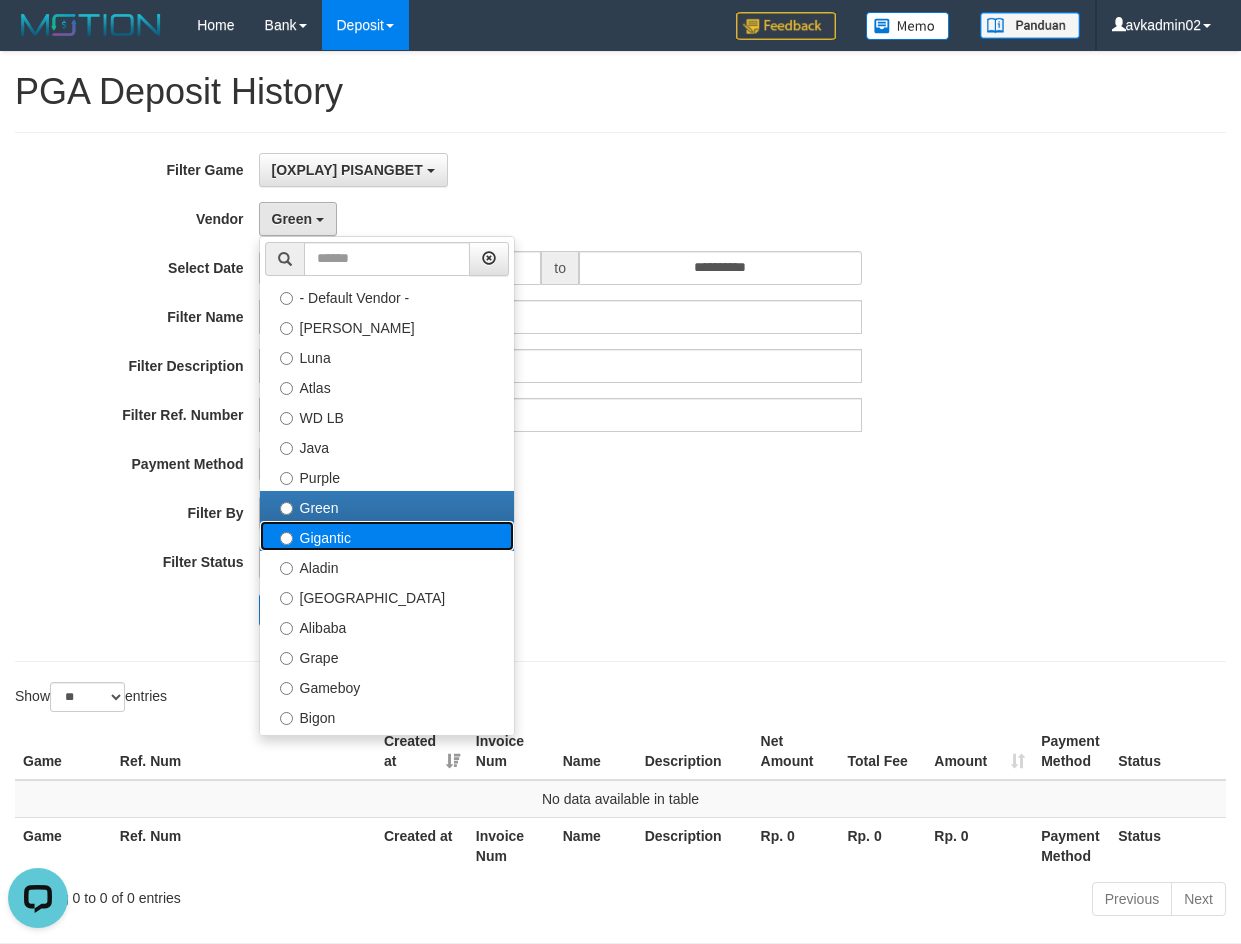click on "Gigantic" at bounding box center [387, 536] 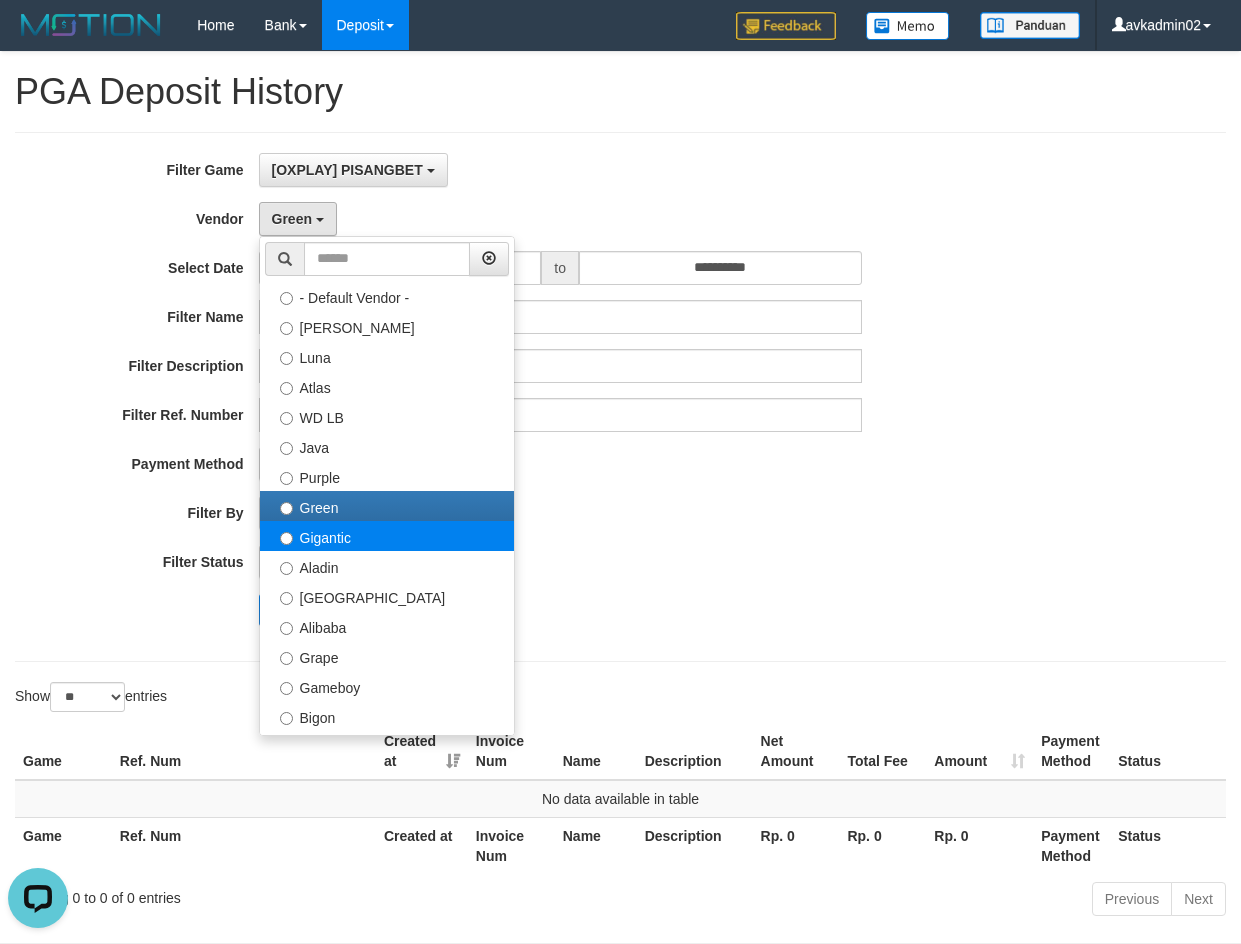 select on "**********" 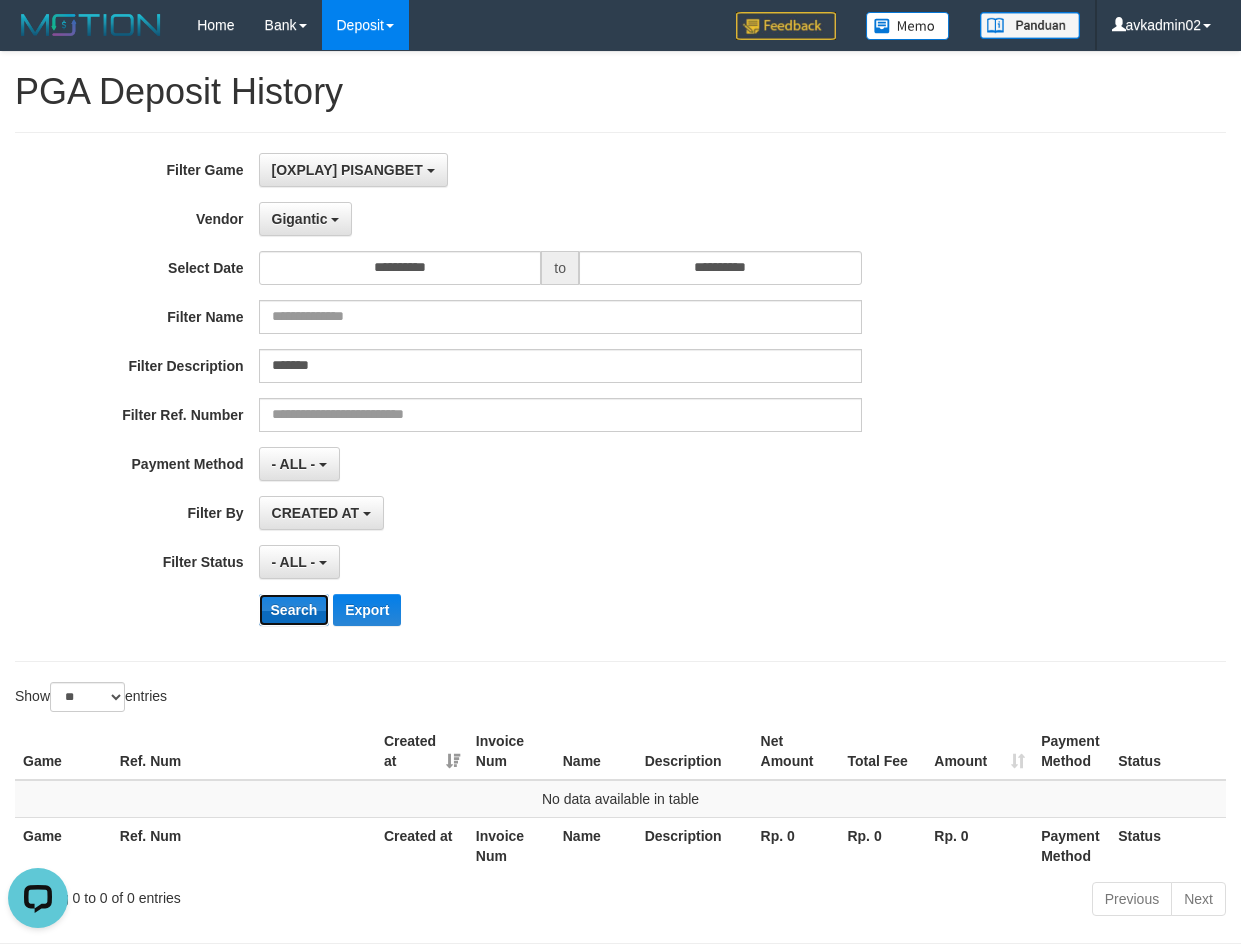 click on "Search" at bounding box center (294, 610) 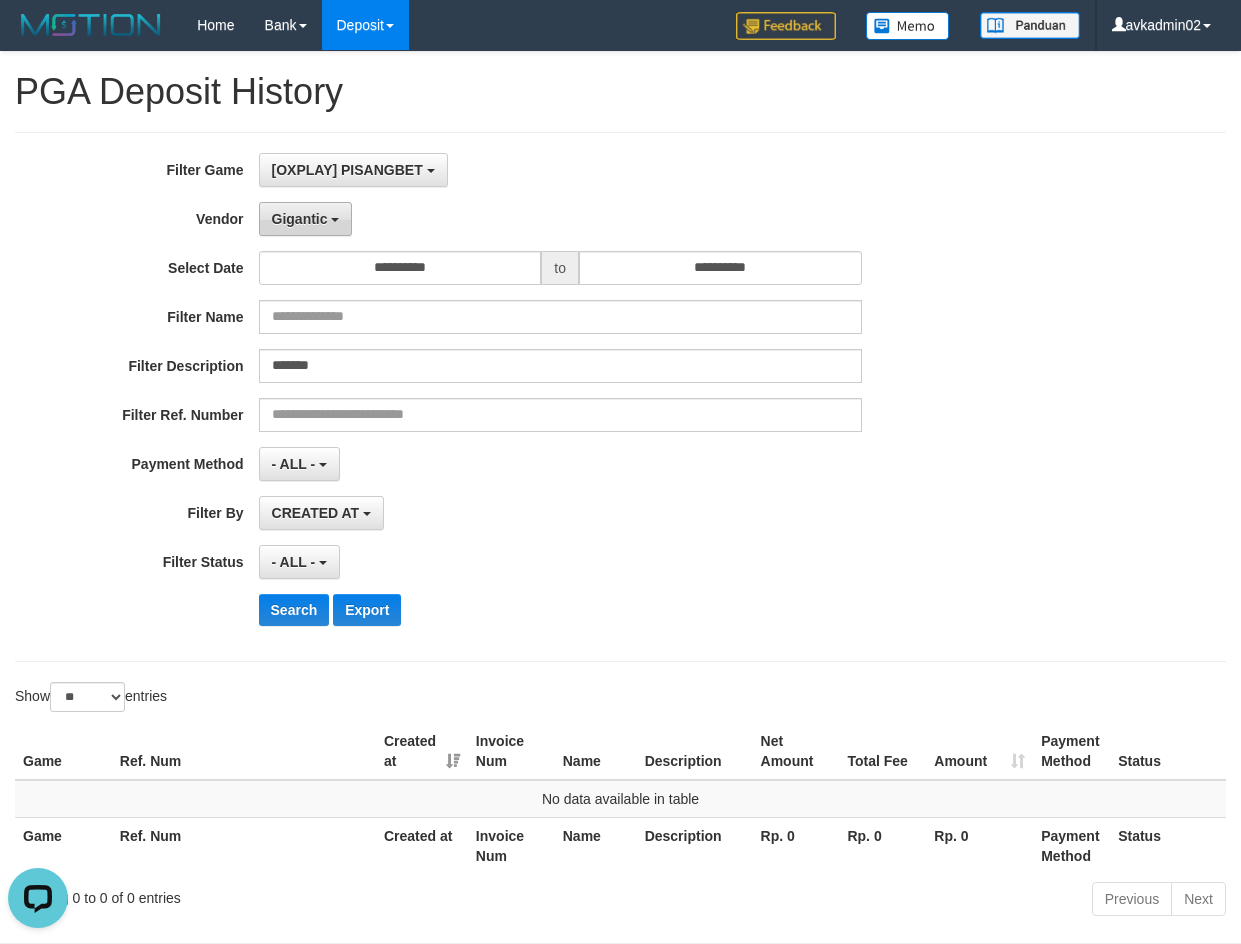 click on "Gigantic" at bounding box center [306, 219] 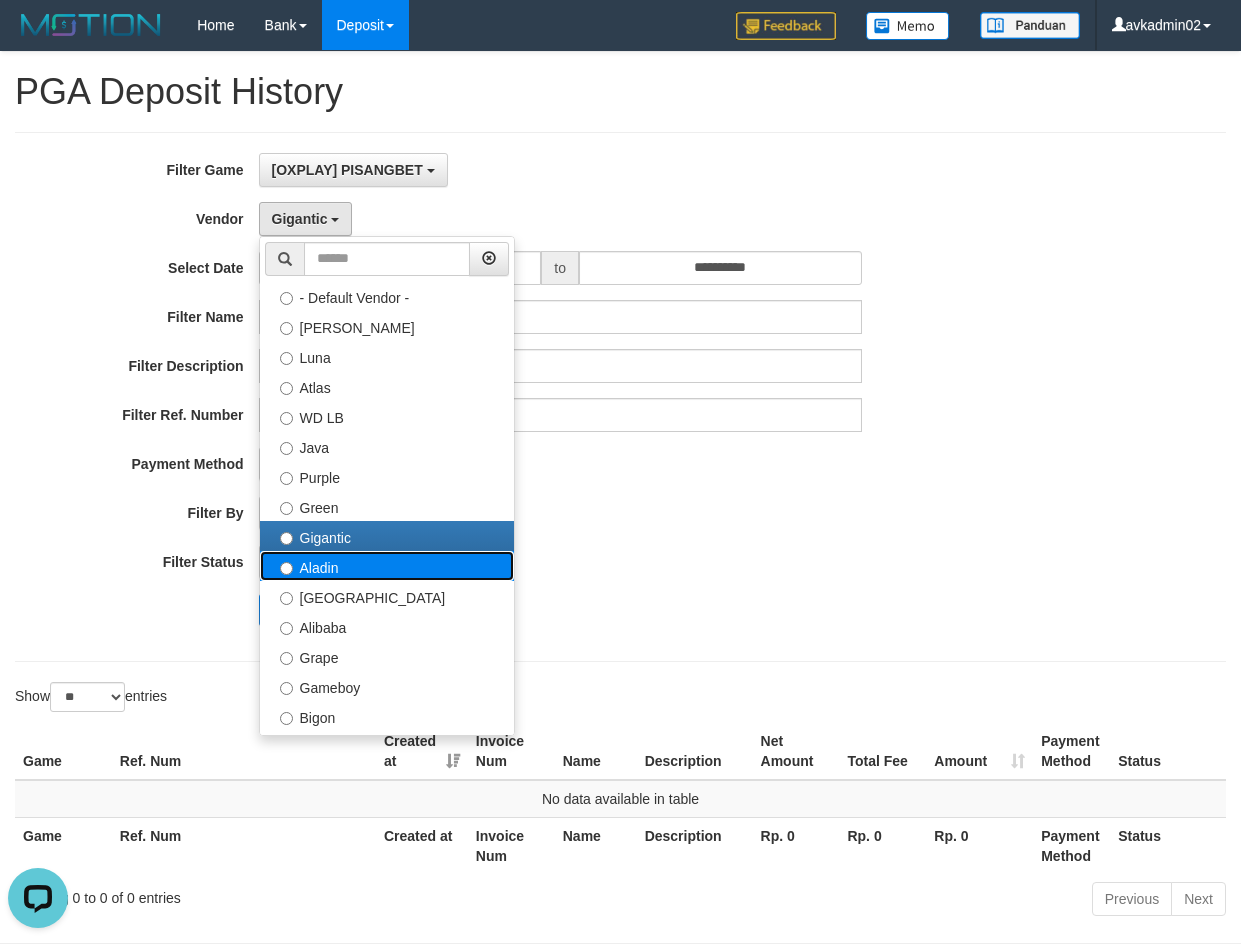 click on "Aladin" at bounding box center [387, 566] 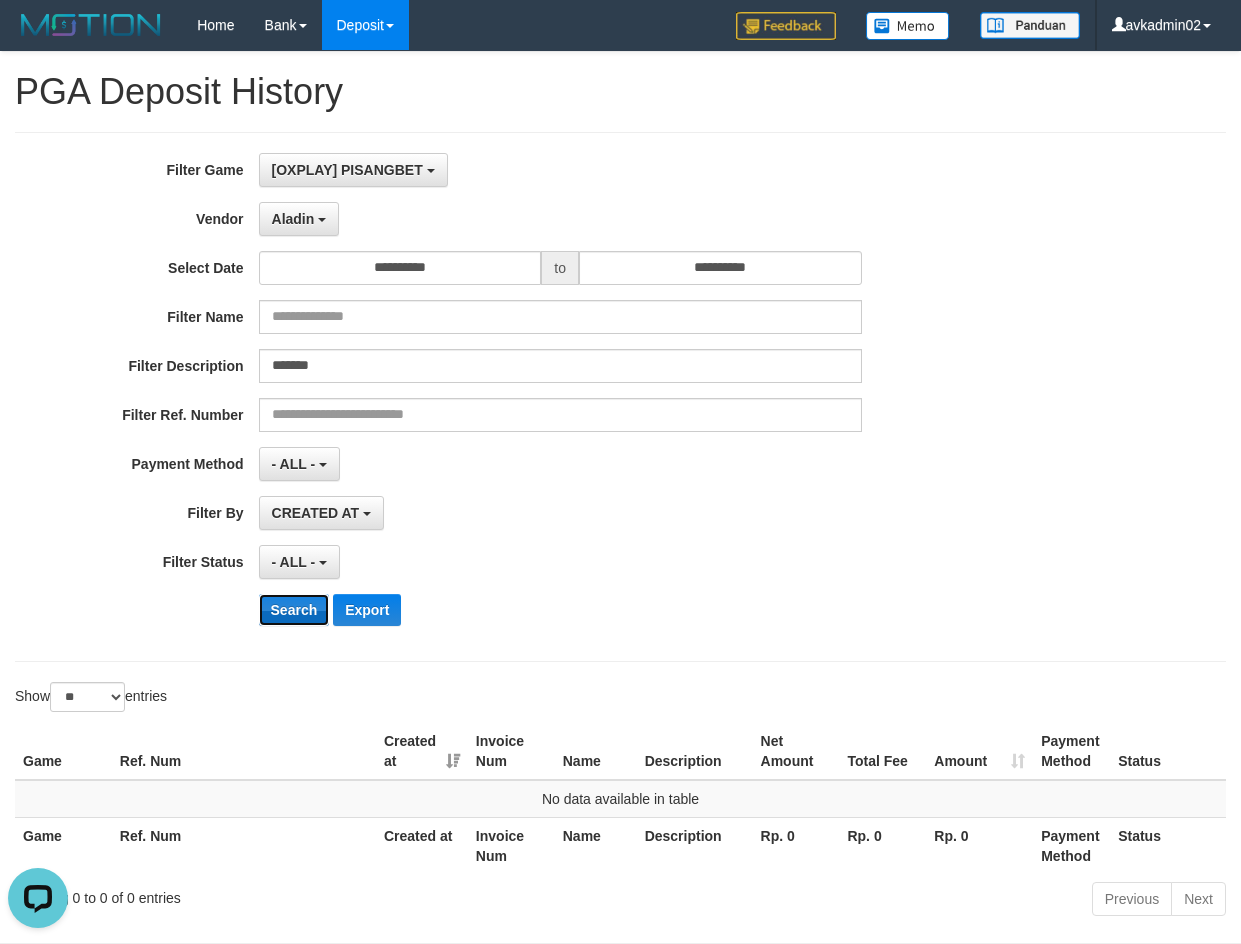 click on "Search" at bounding box center [294, 610] 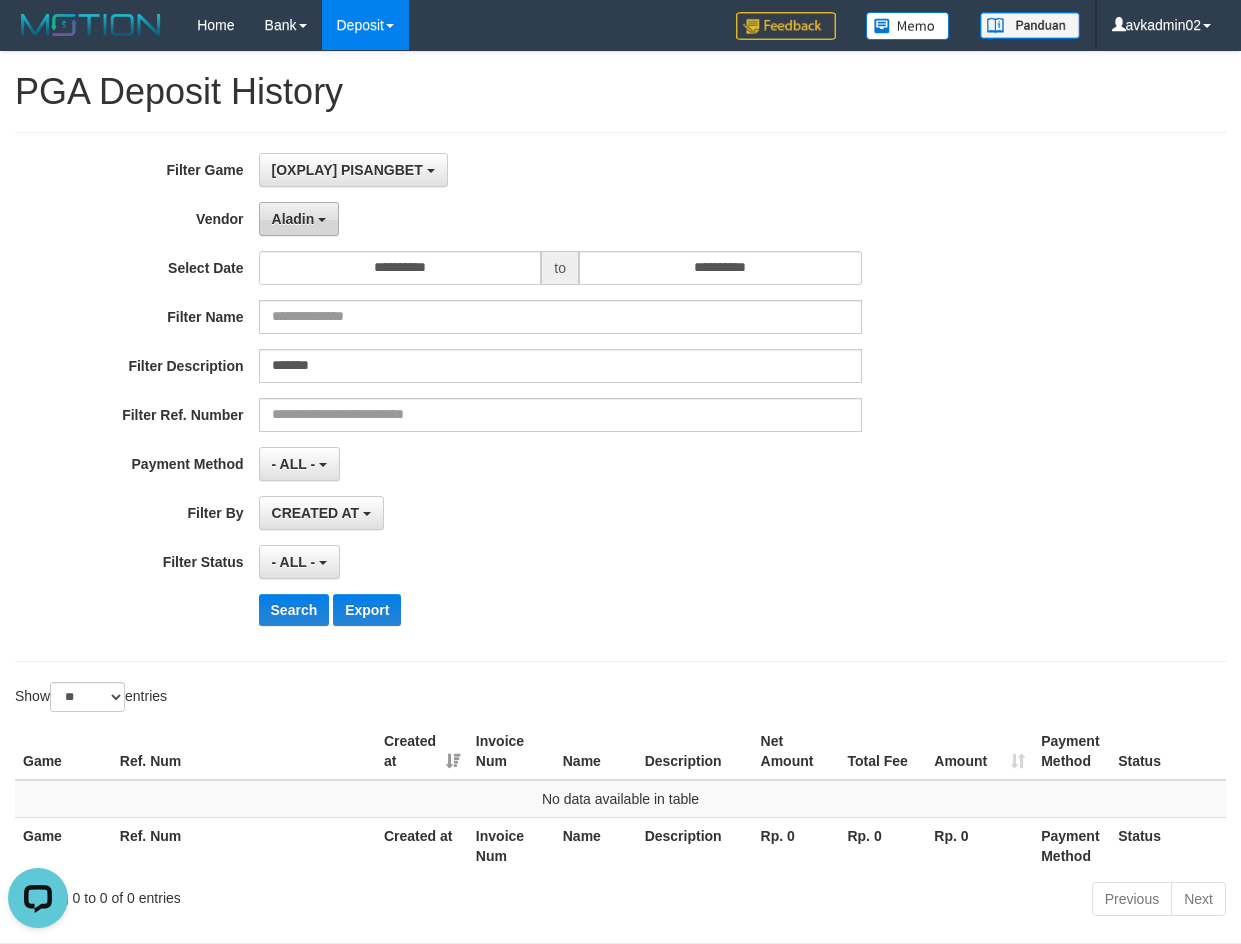 click on "Aladin" at bounding box center (293, 219) 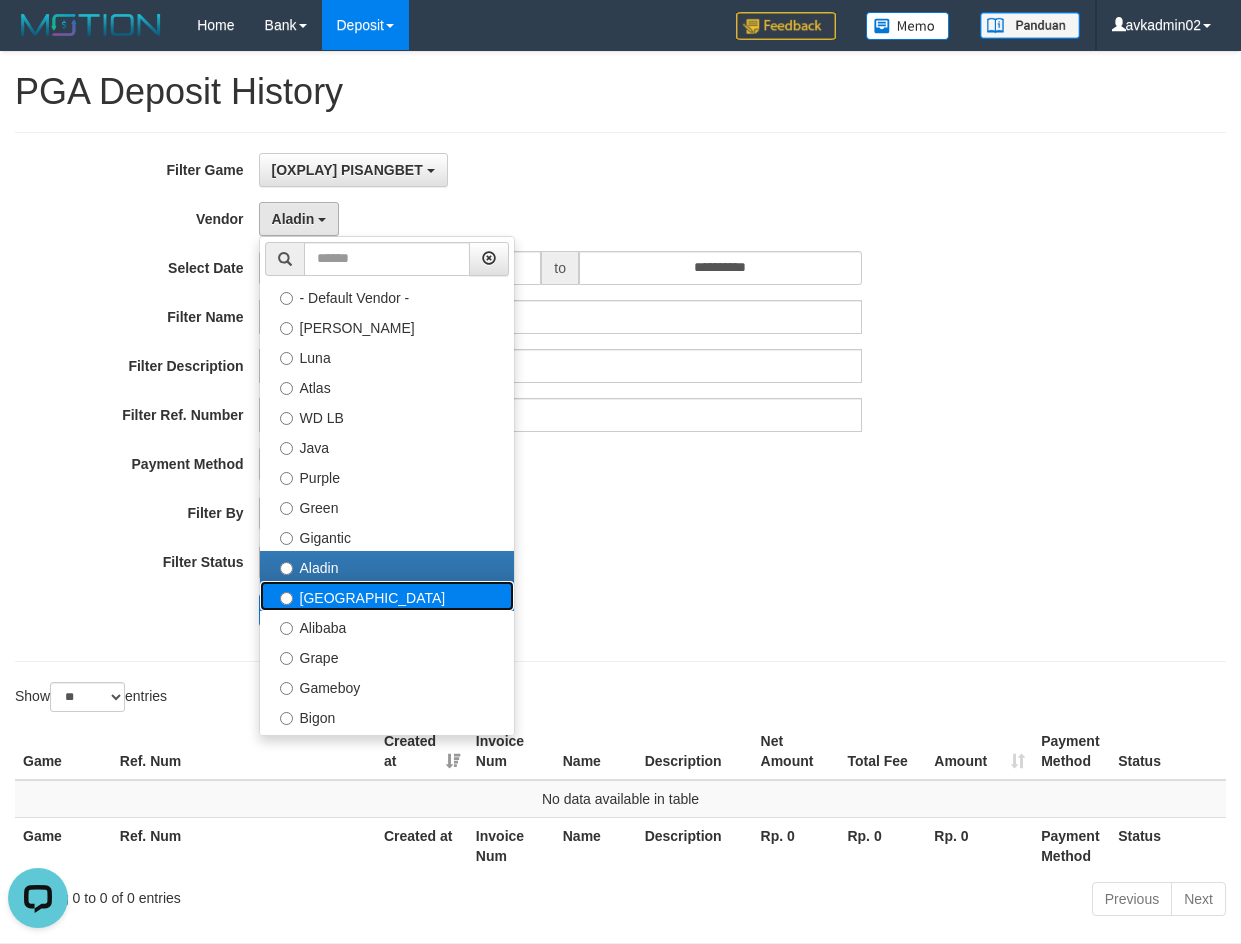 click on "[GEOGRAPHIC_DATA]" at bounding box center (387, 596) 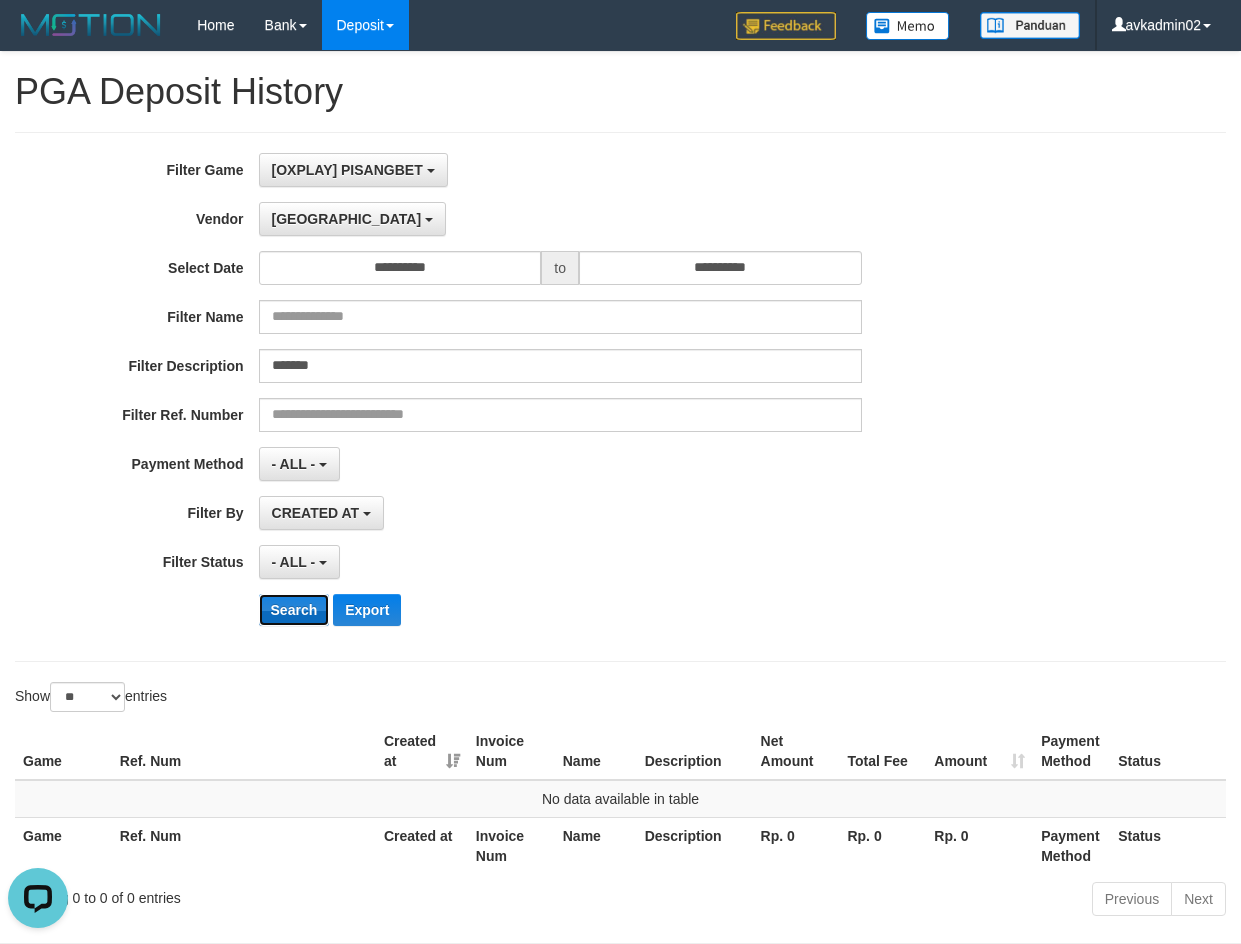 click on "Search" at bounding box center (294, 610) 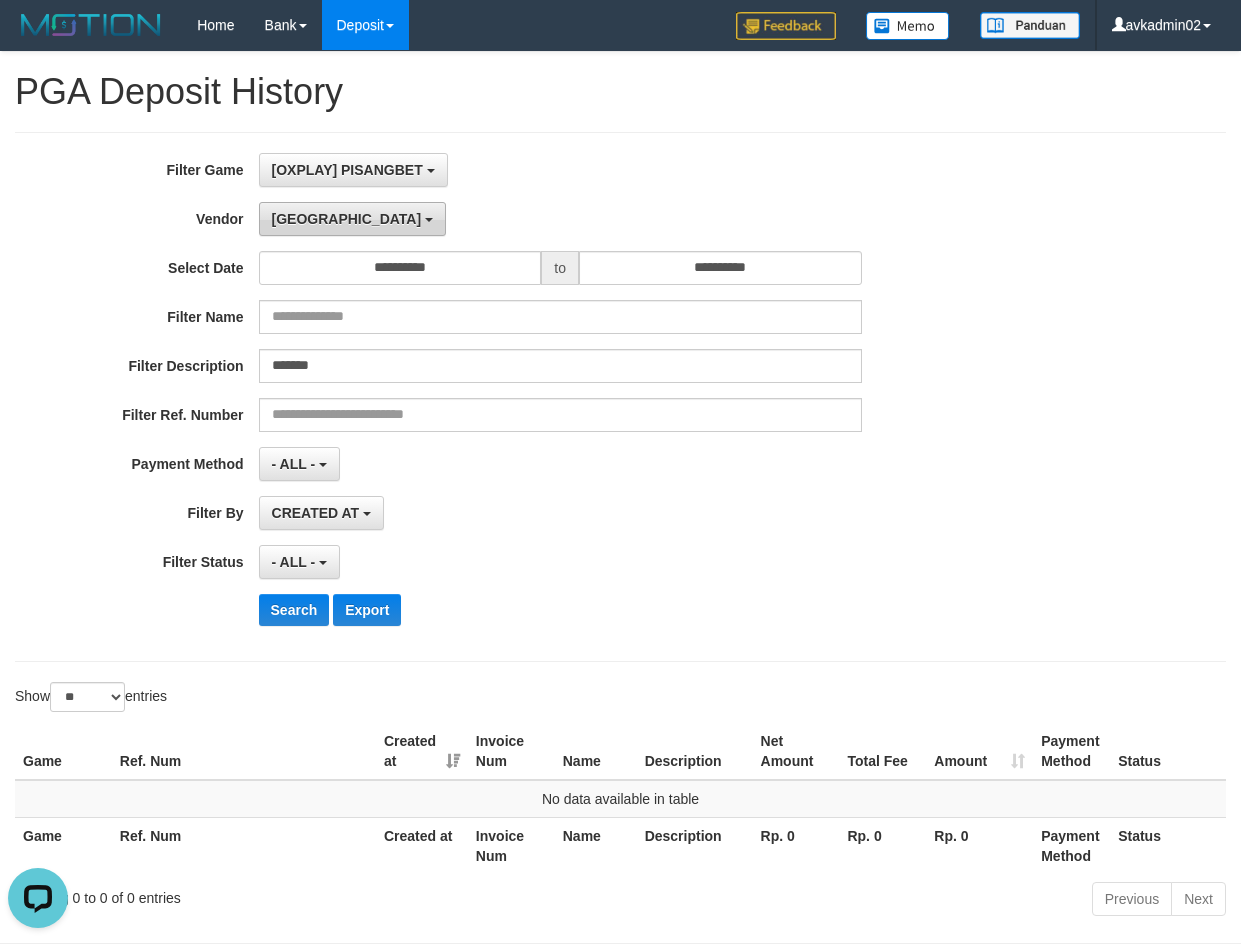 click on "[GEOGRAPHIC_DATA]" at bounding box center (352, 219) 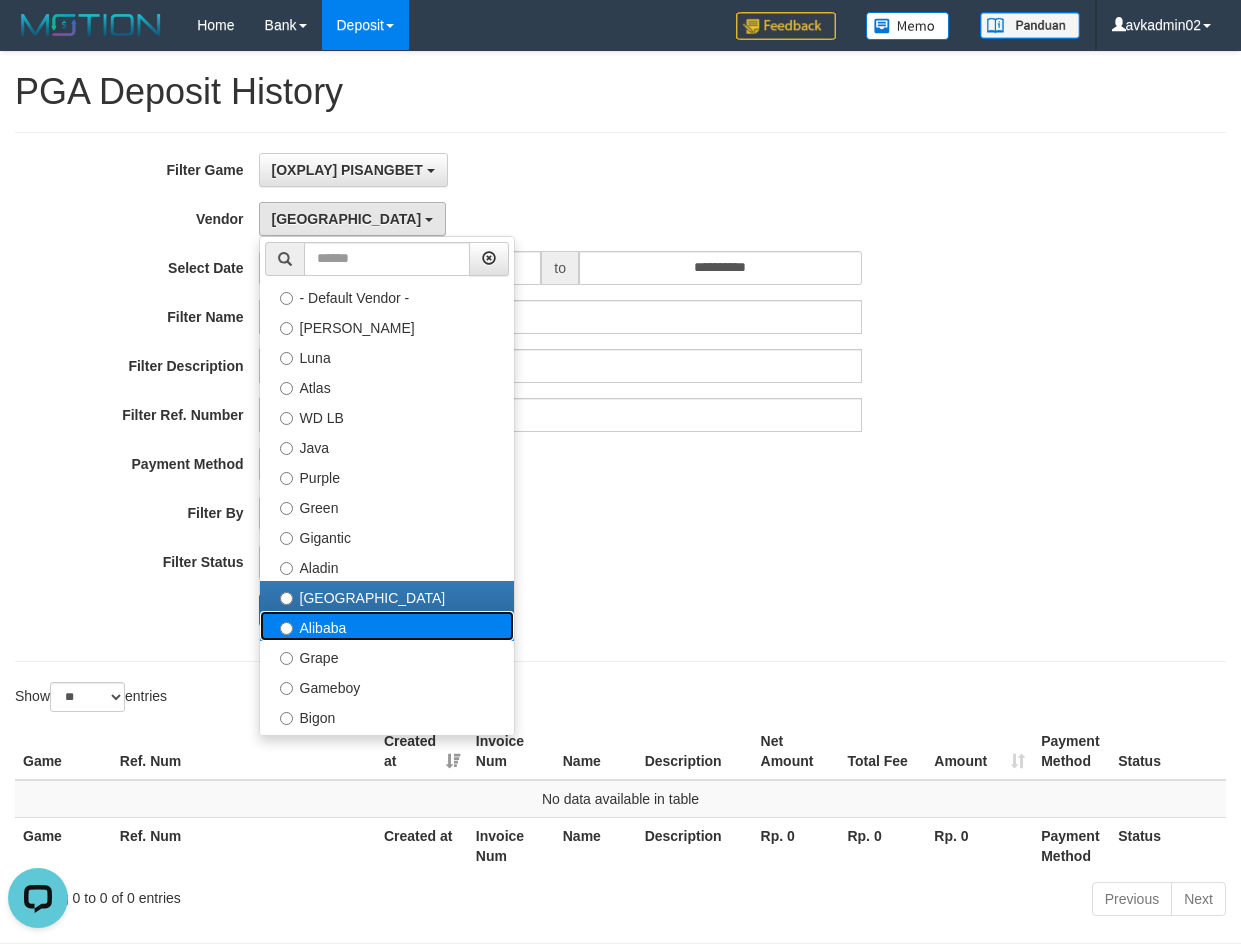 click on "Alibaba" at bounding box center [387, 626] 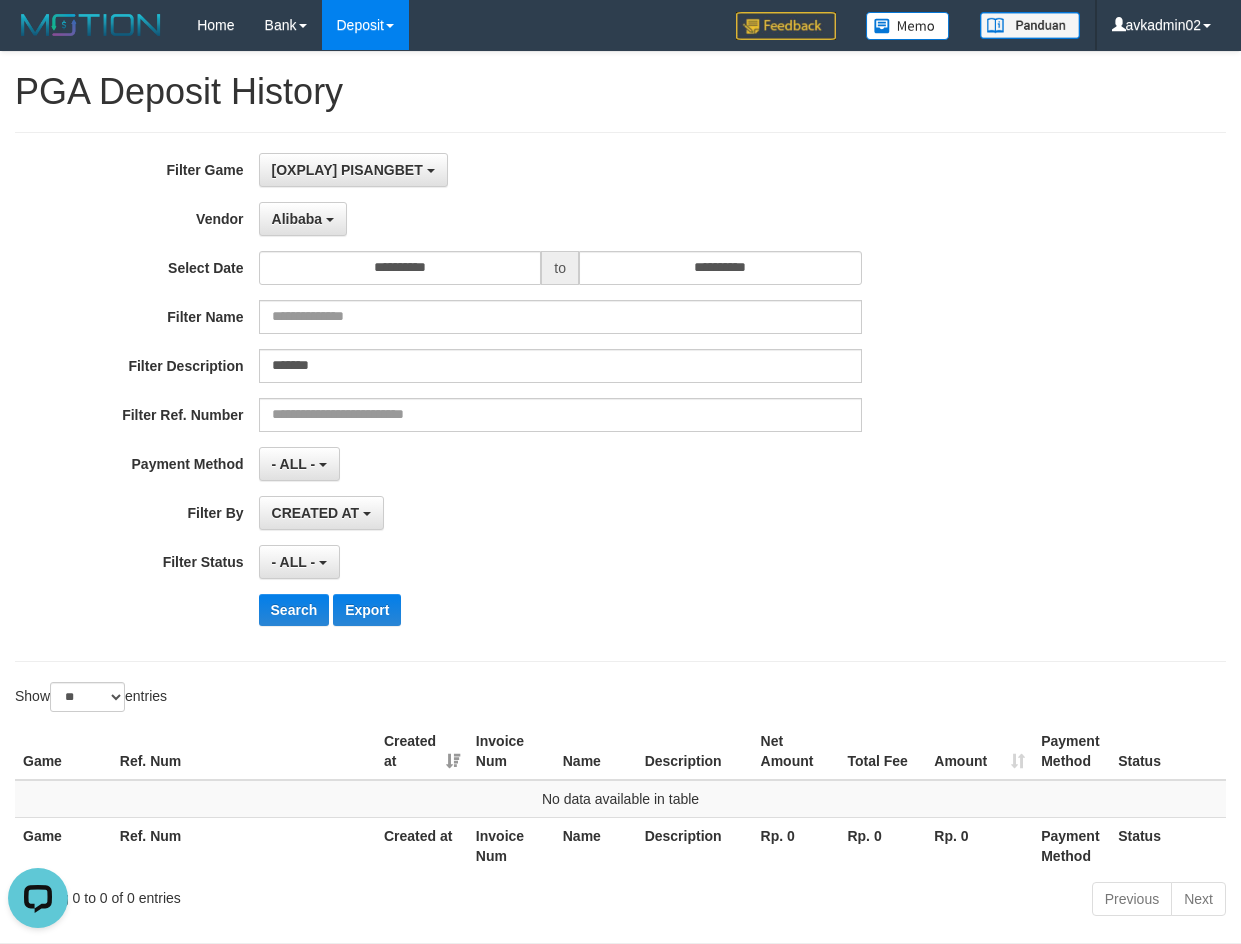 select on "**********" 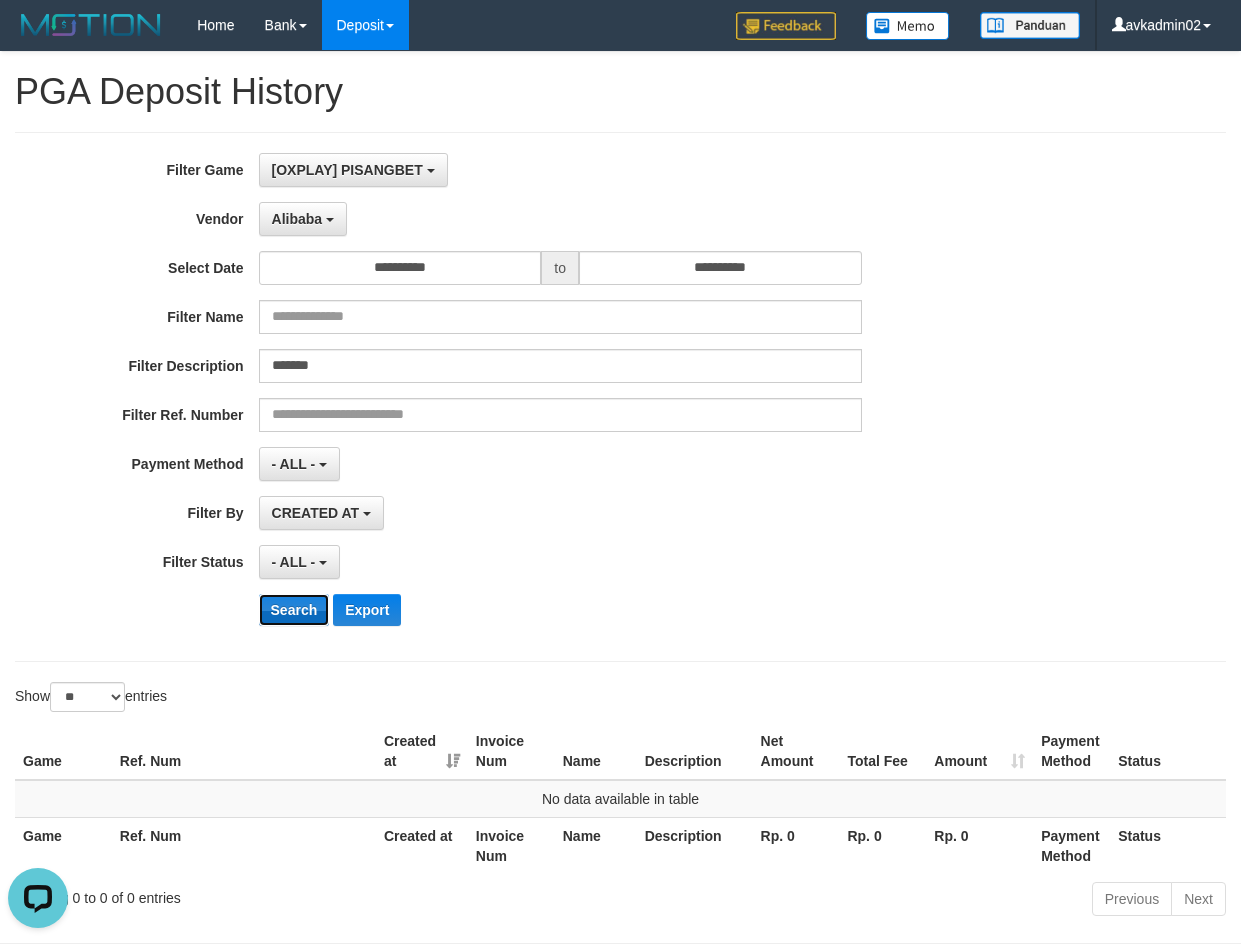 click on "Search" at bounding box center [294, 610] 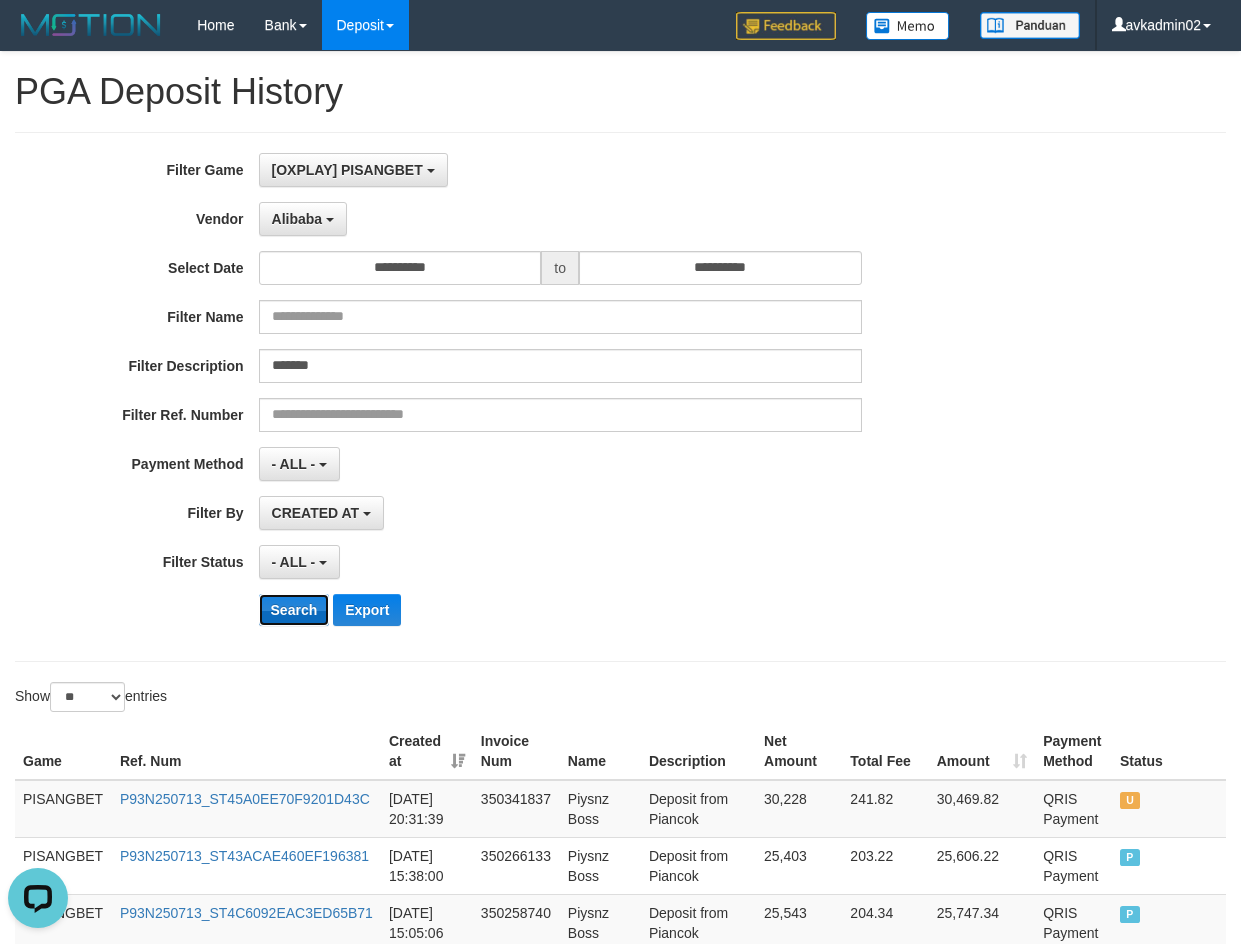 scroll, scrollTop: 133, scrollLeft: 0, axis: vertical 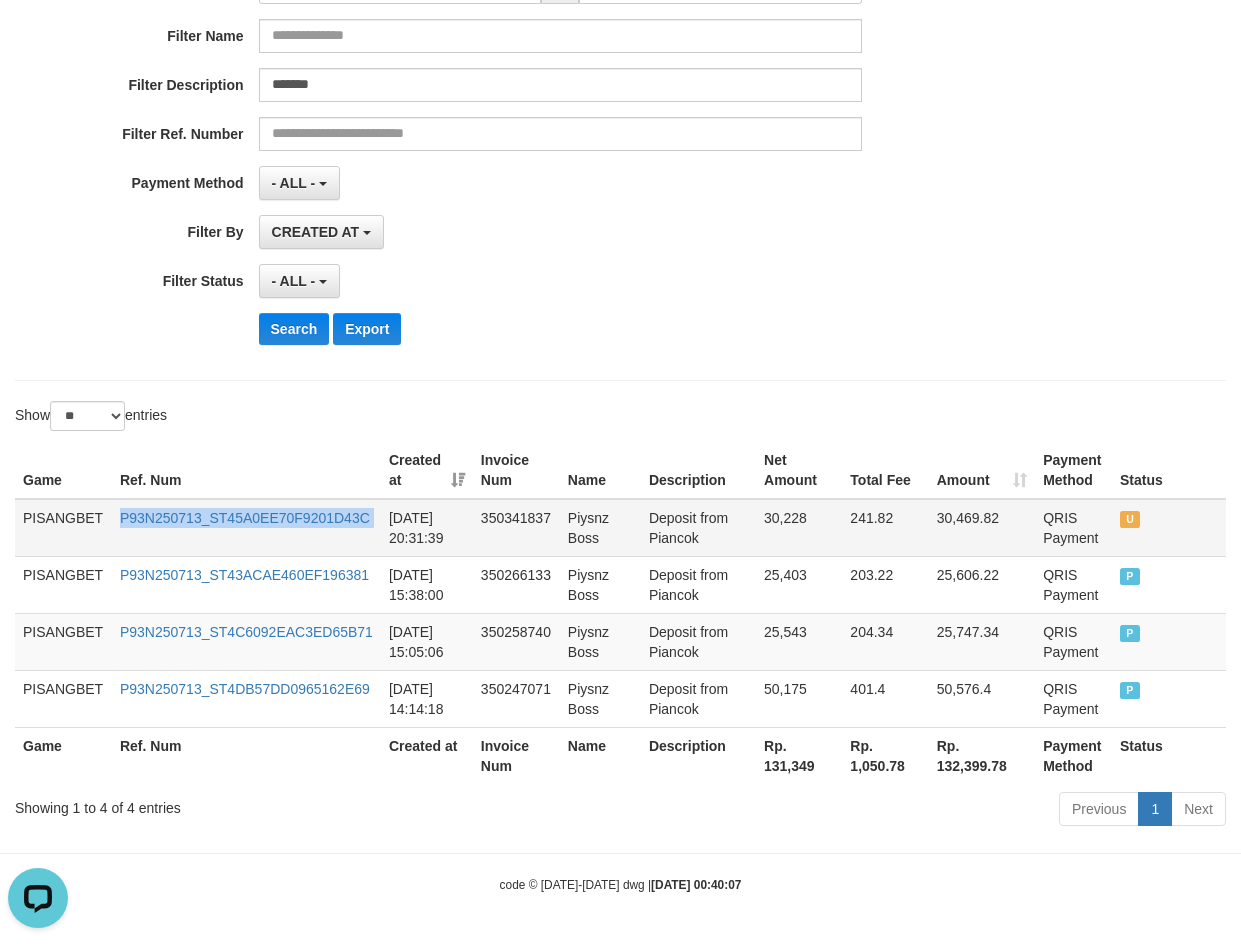 drag, startPoint x: 114, startPoint y: 515, endPoint x: 382, endPoint y: 525, distance: 268.1865 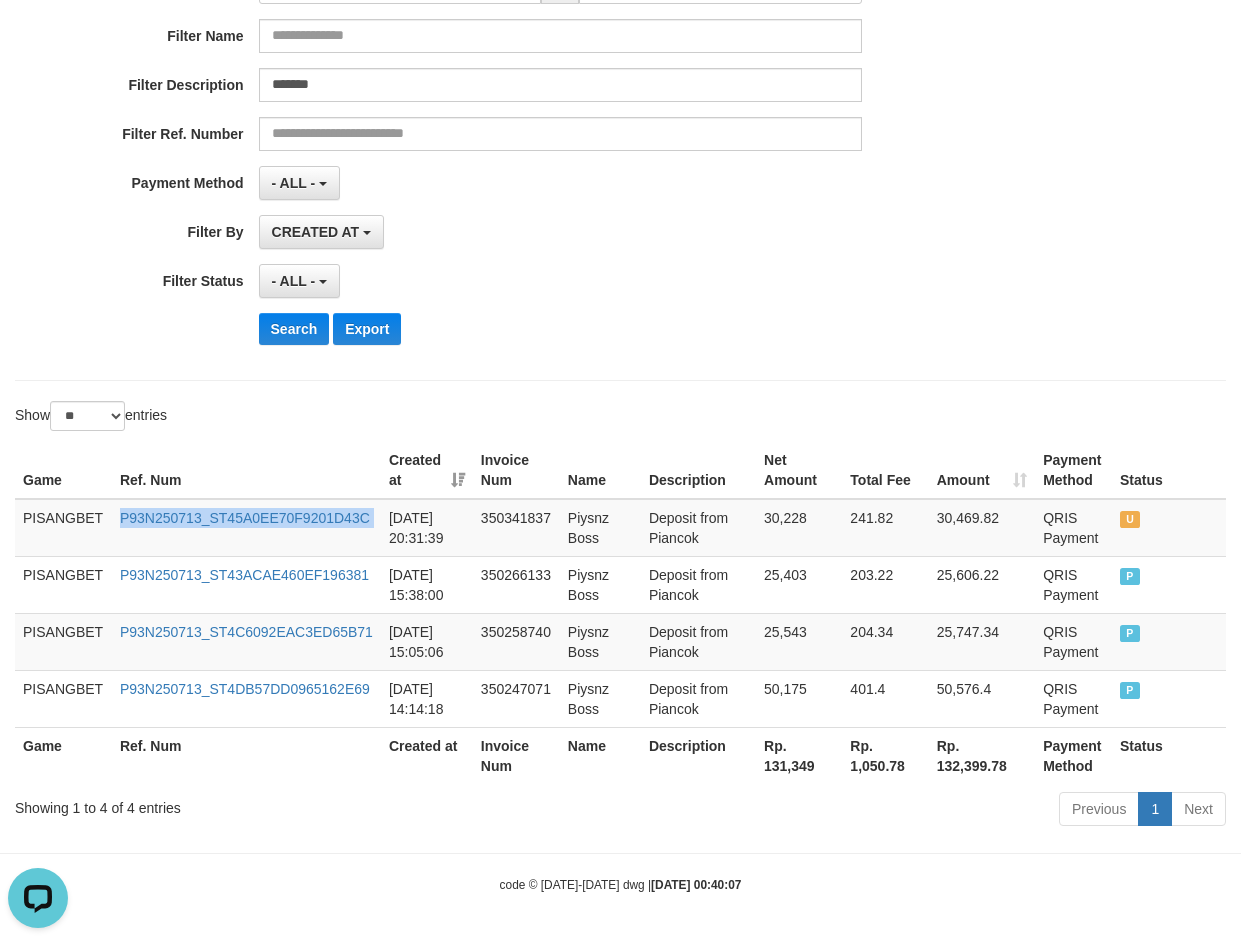 copy on "P93N250713_ST45A0EE70F9201D43C" 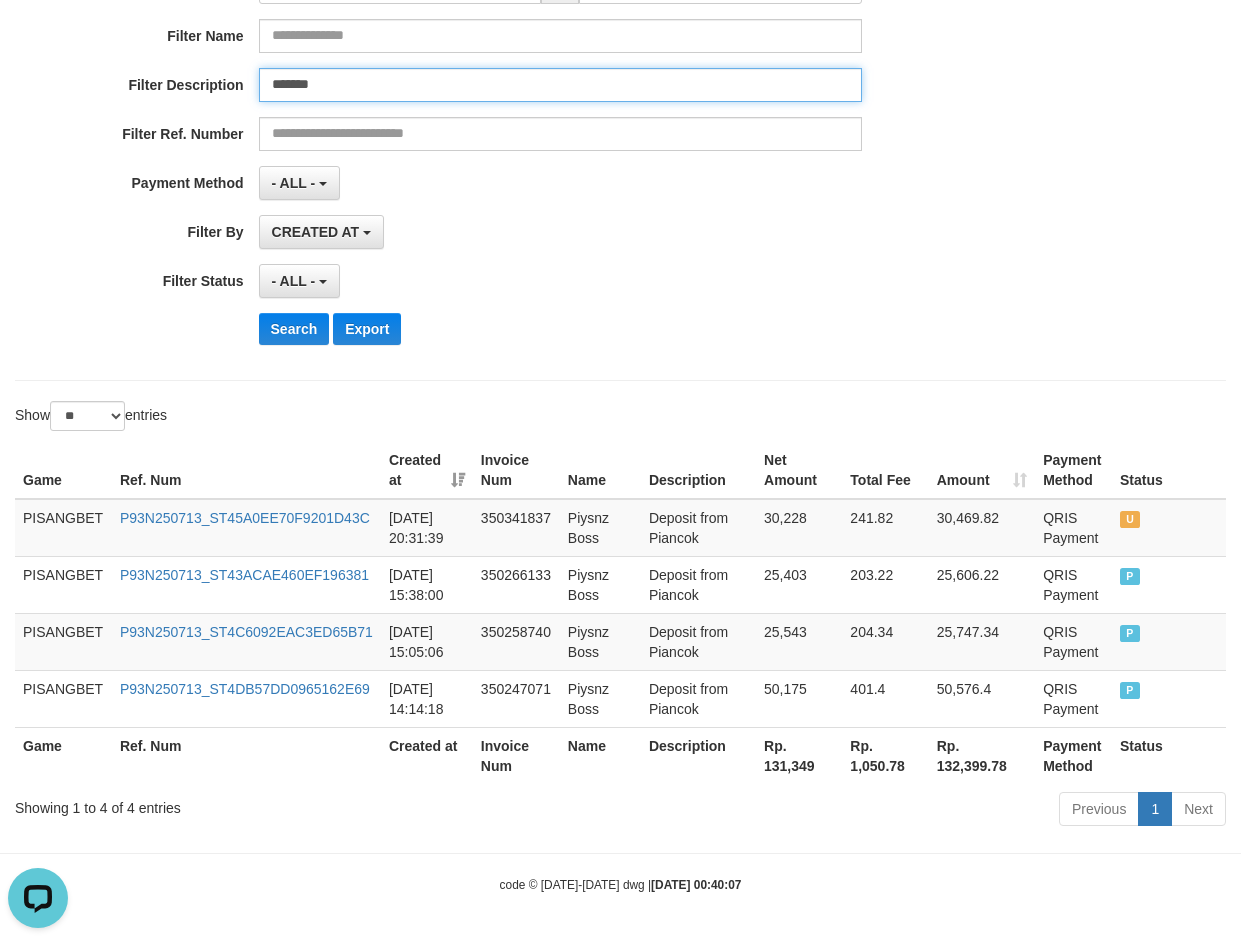 click on "*******" at bounding box center (560, 85) 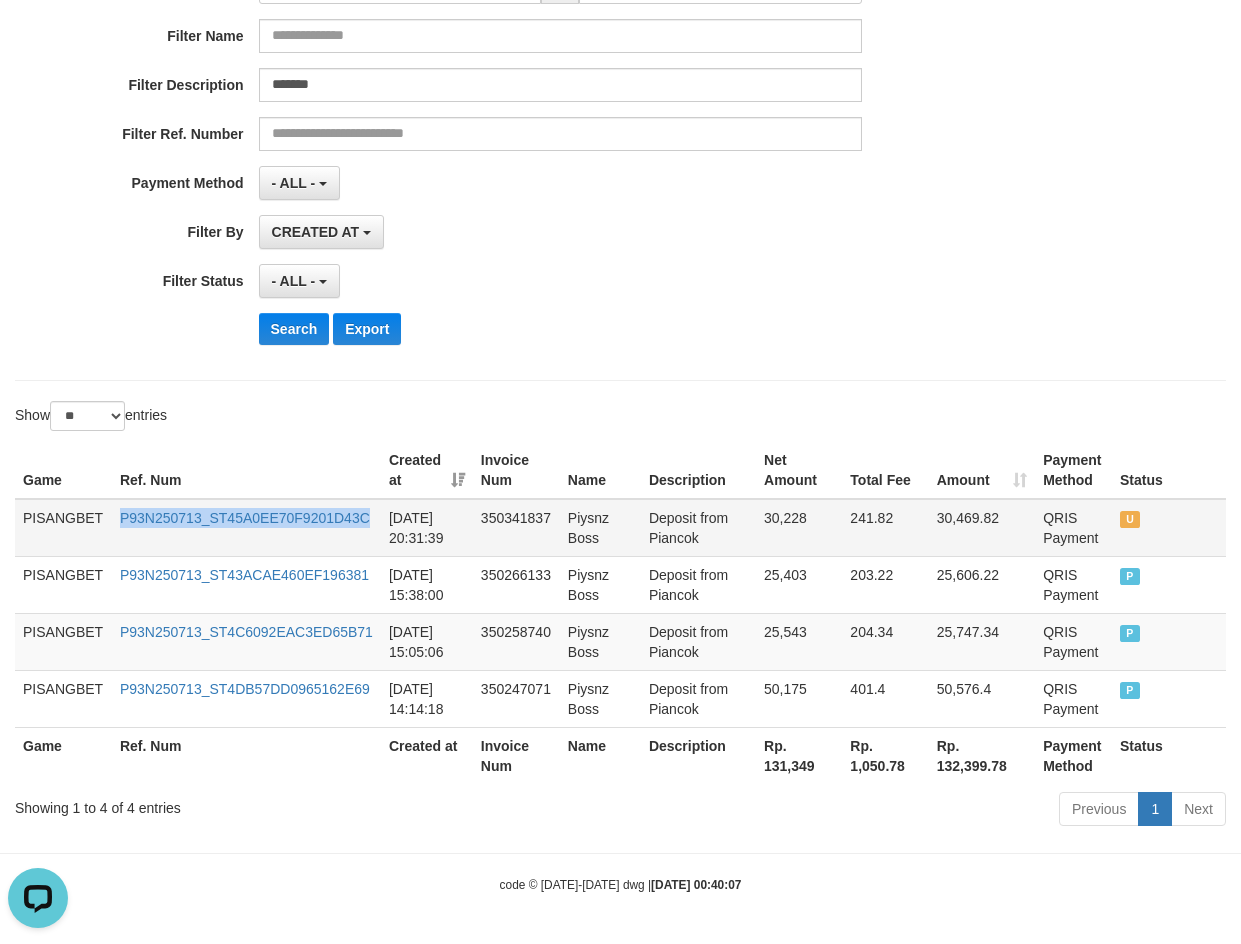 drag, startPoint x: 118, startPoint y: 509, endPoint x: 372, endPoint y: 520, distance: 254.23808 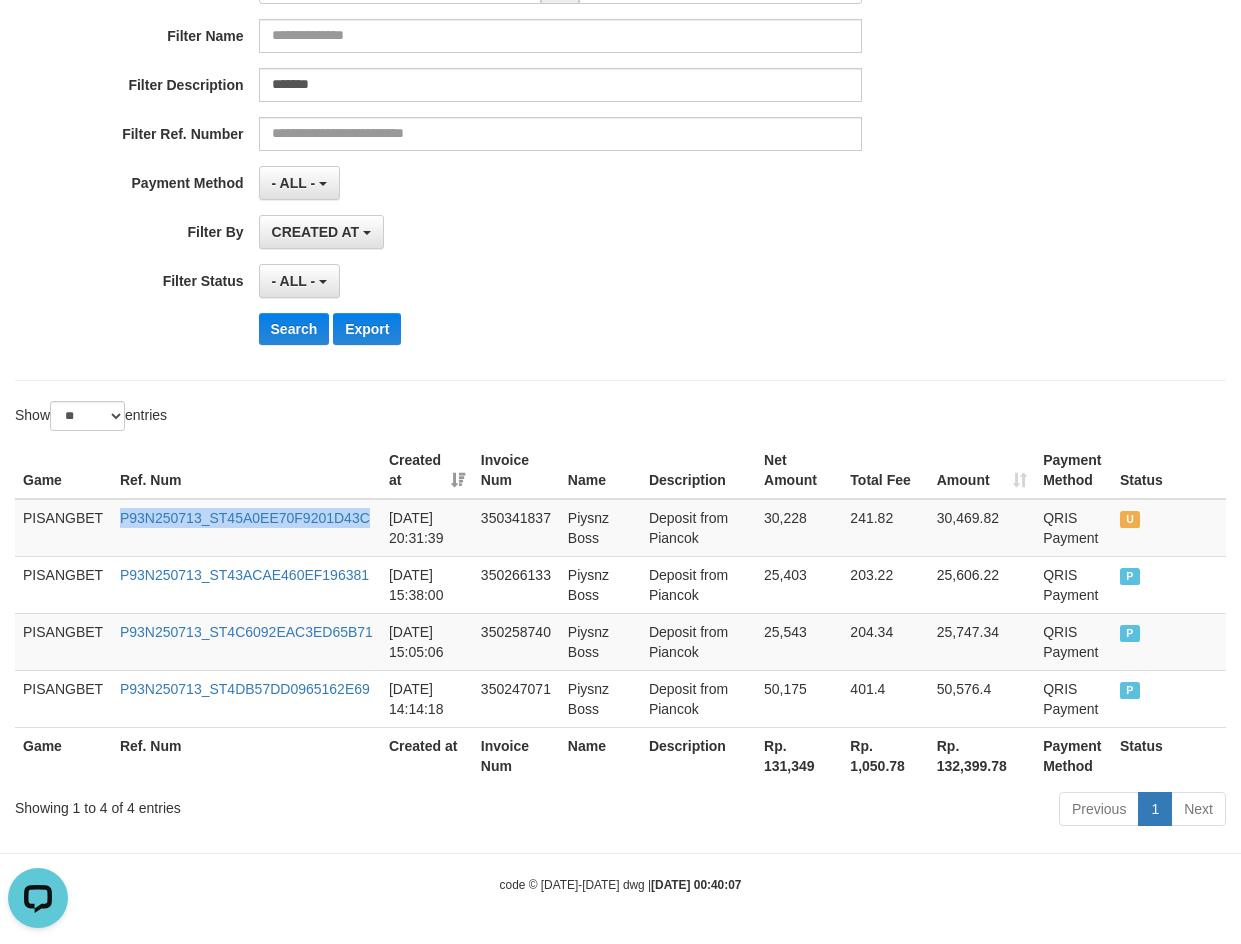 copy on "P93N250713_ST45A0EE70F9201D43C" 